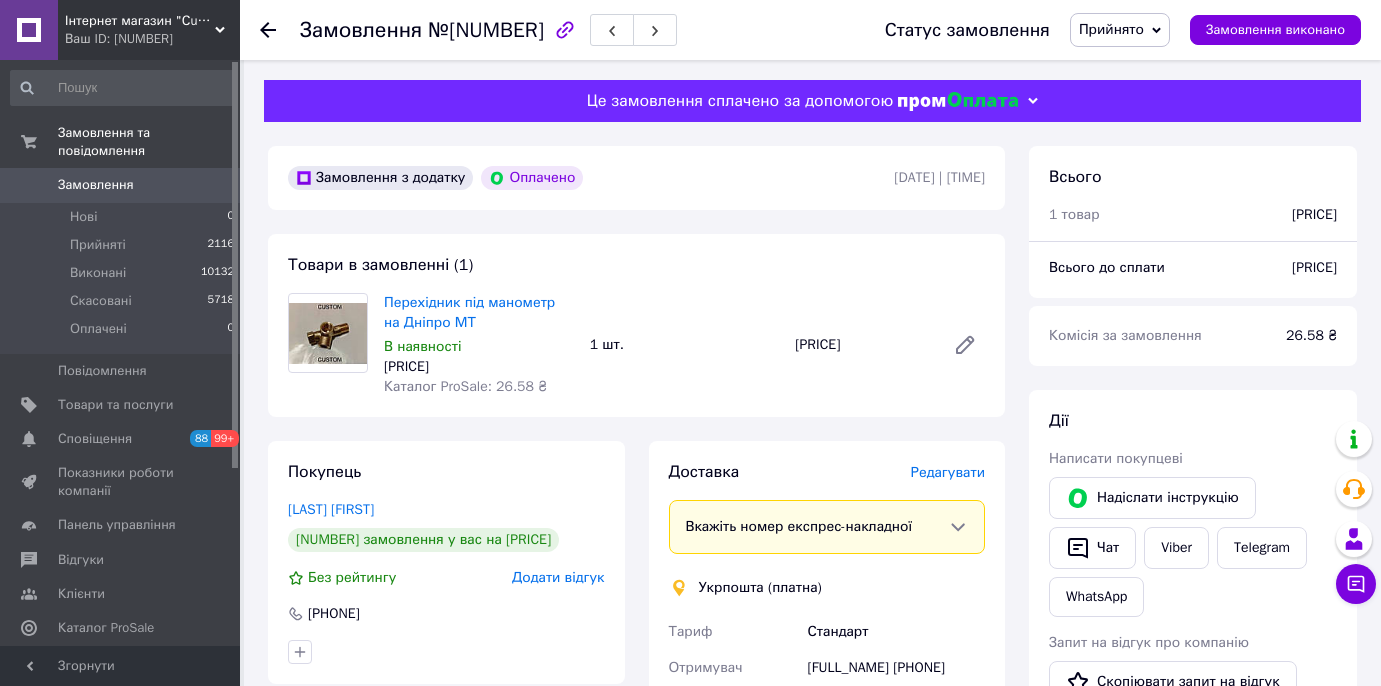 scroll, scrollTop: 500, scrollLeft: 0, axis: vertical 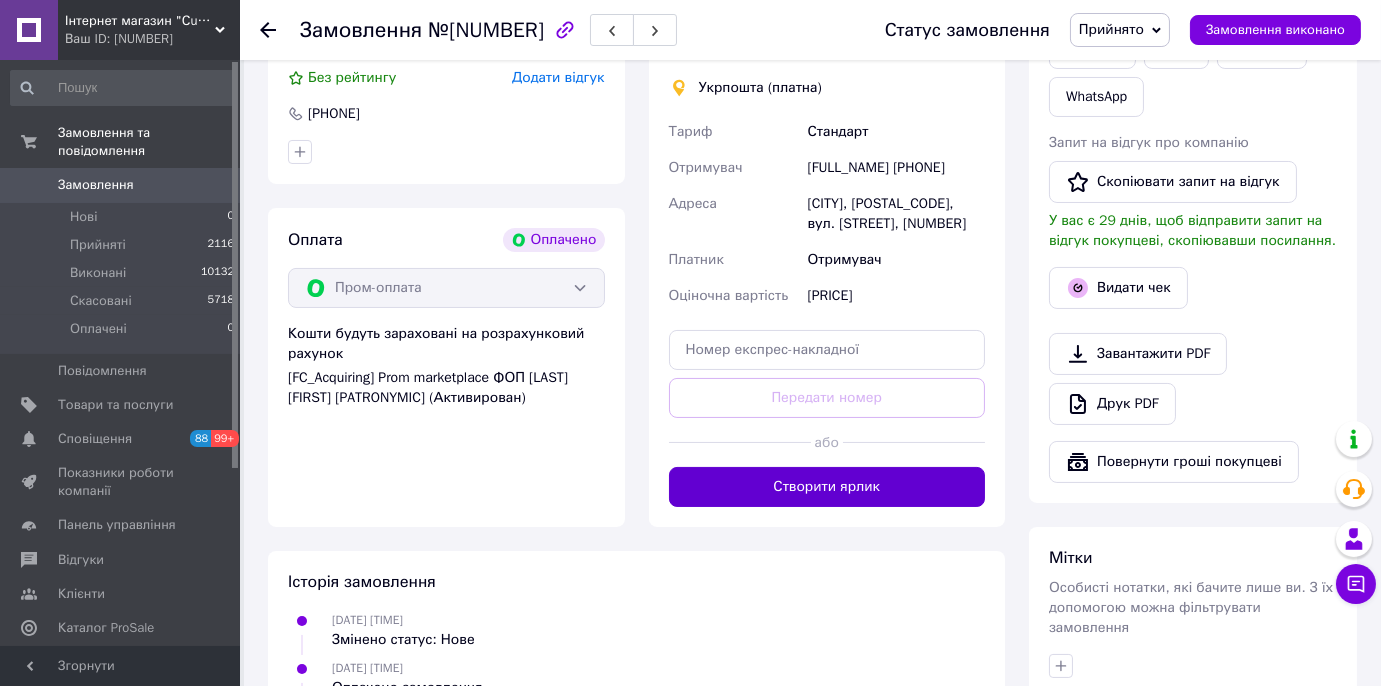 click on "Створити ярлик" at bounding box center (827, 487) 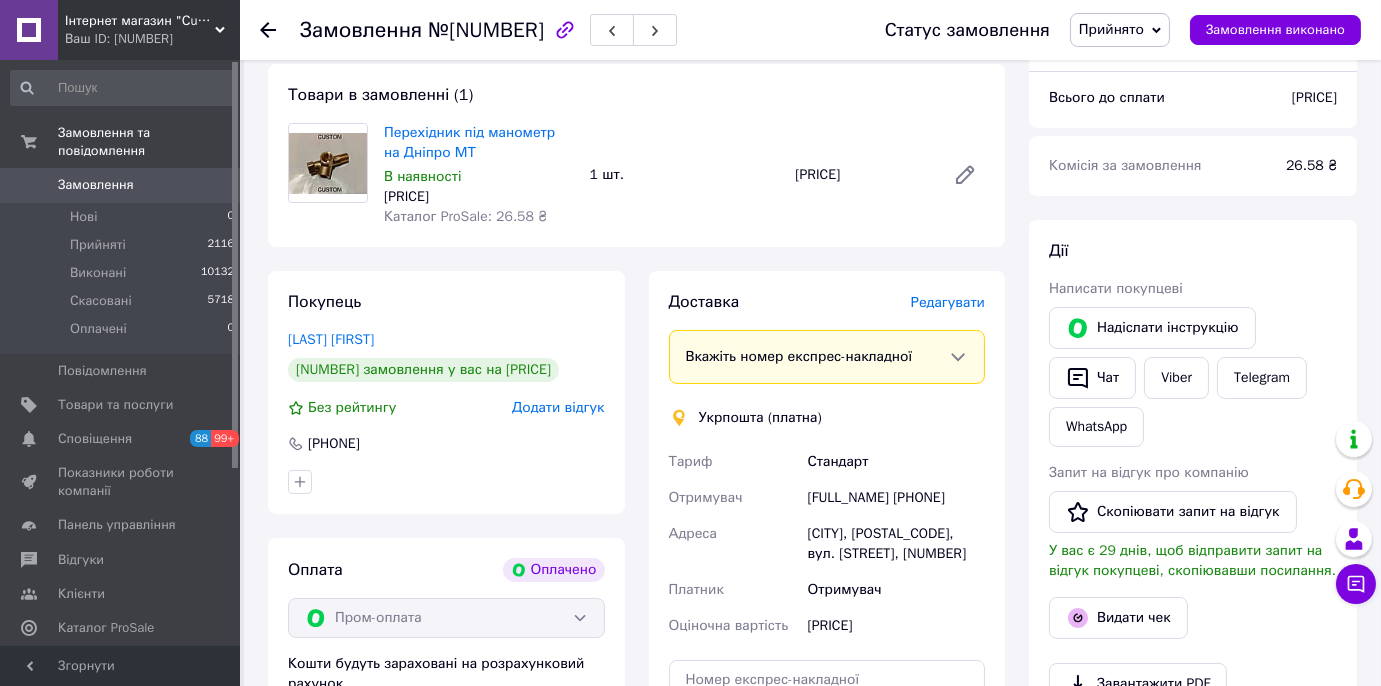 scroll, scrollTop: 136, scrollLeft: 0, axis: vertical 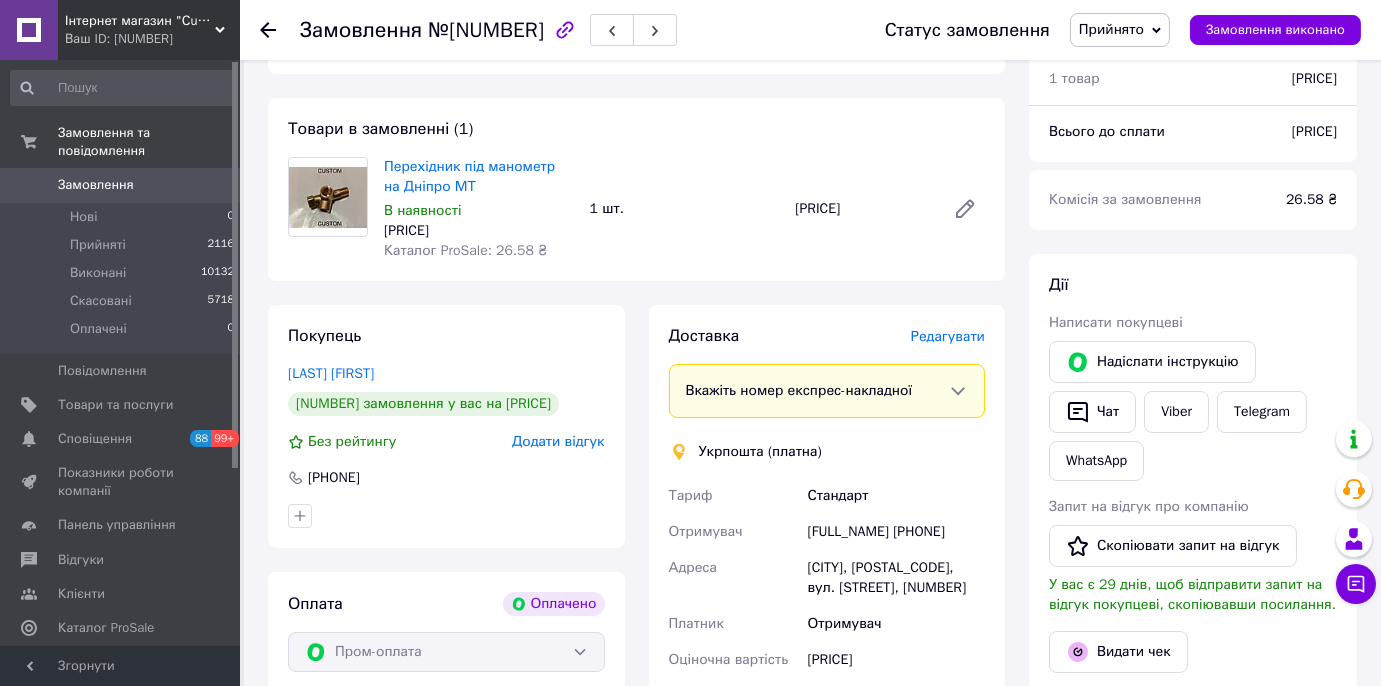 click on "Замовлення" at bounding box center (121, 185) 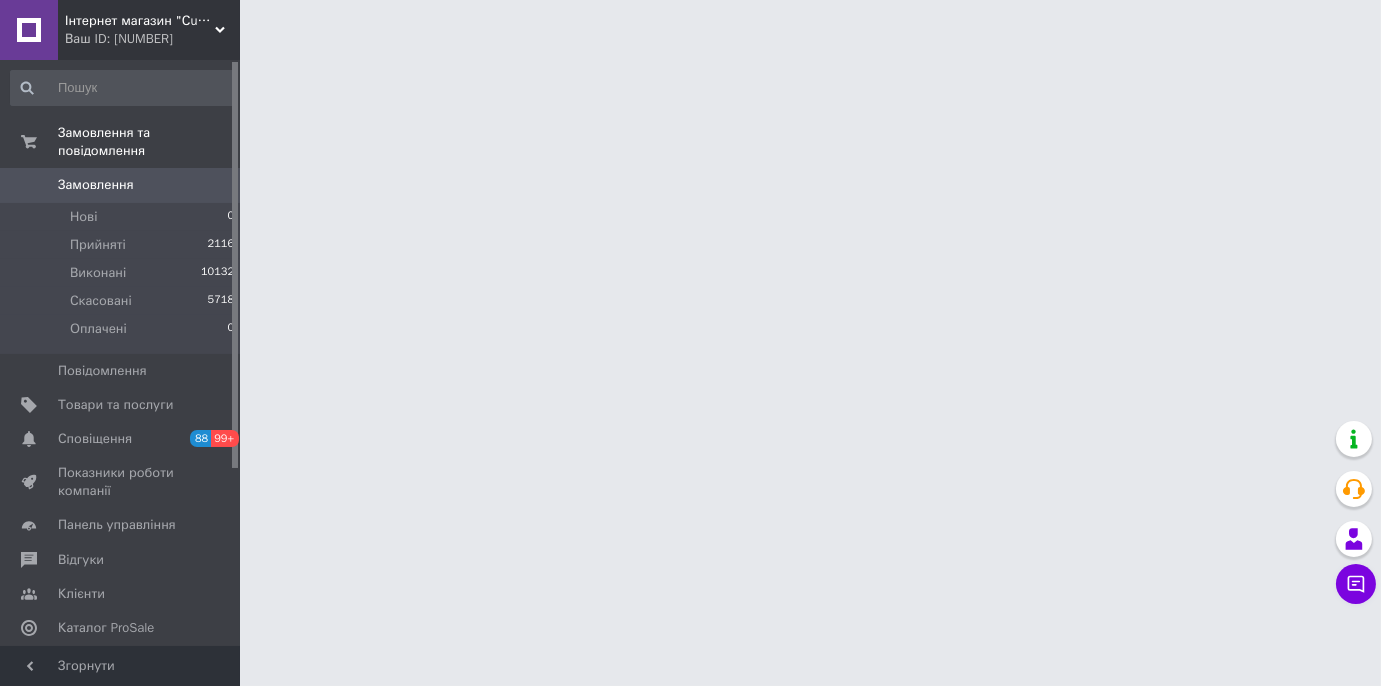 scroll, scrollTop: 0, scrollLeft: 0, axis: both 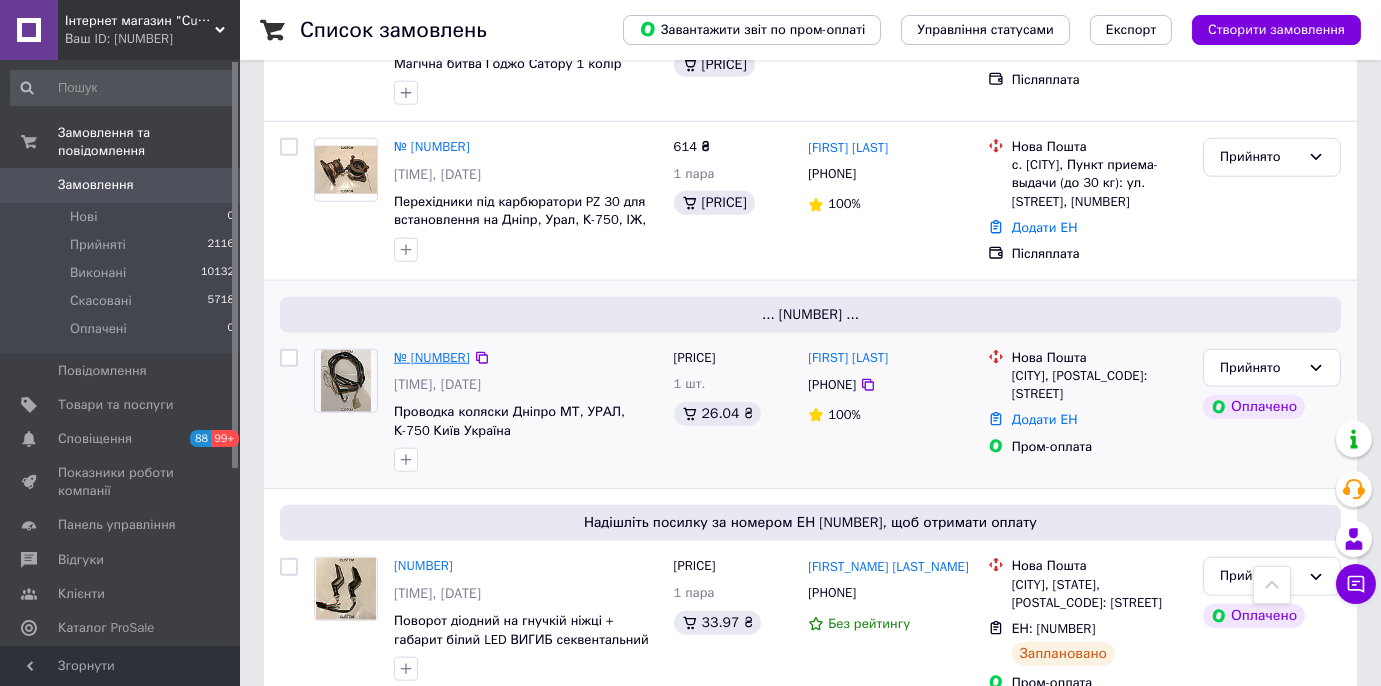 click on "№ [NUMBER]" at bounding box center (432, 357) 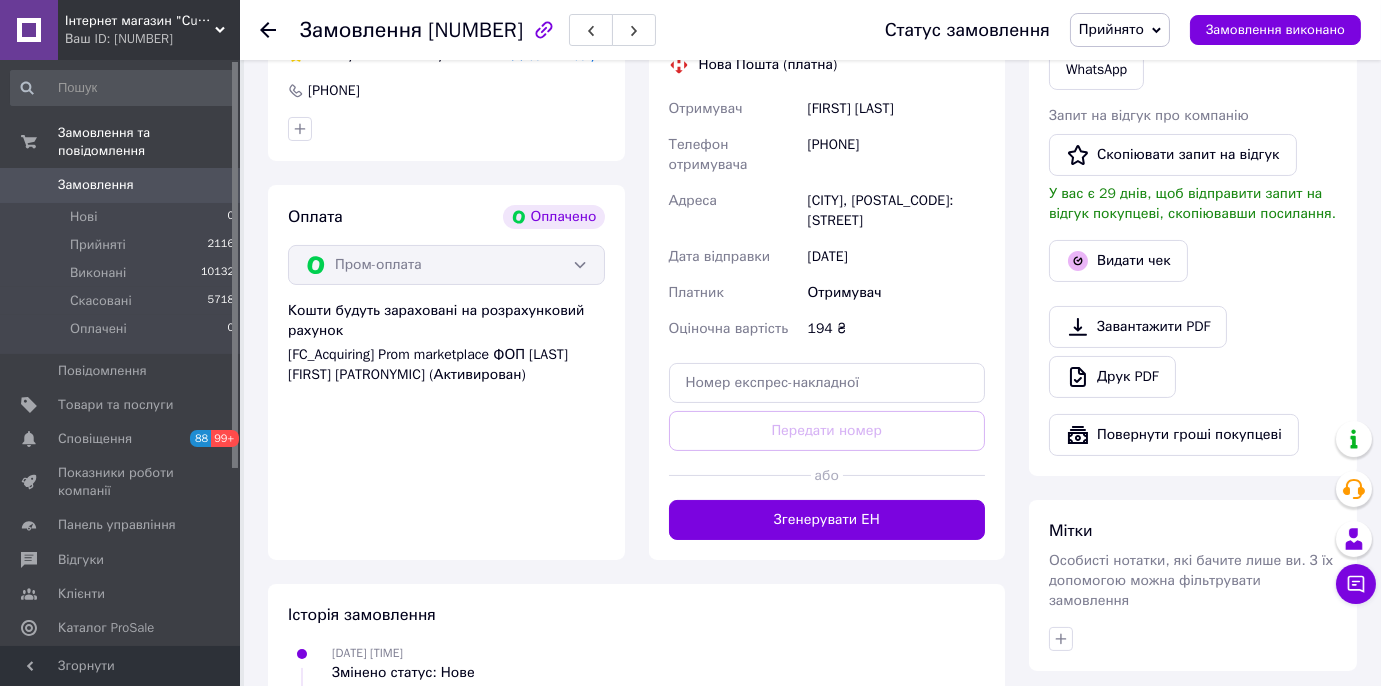 scroll, scrollTop: 200, scrollLeft: 0, axis: vertical 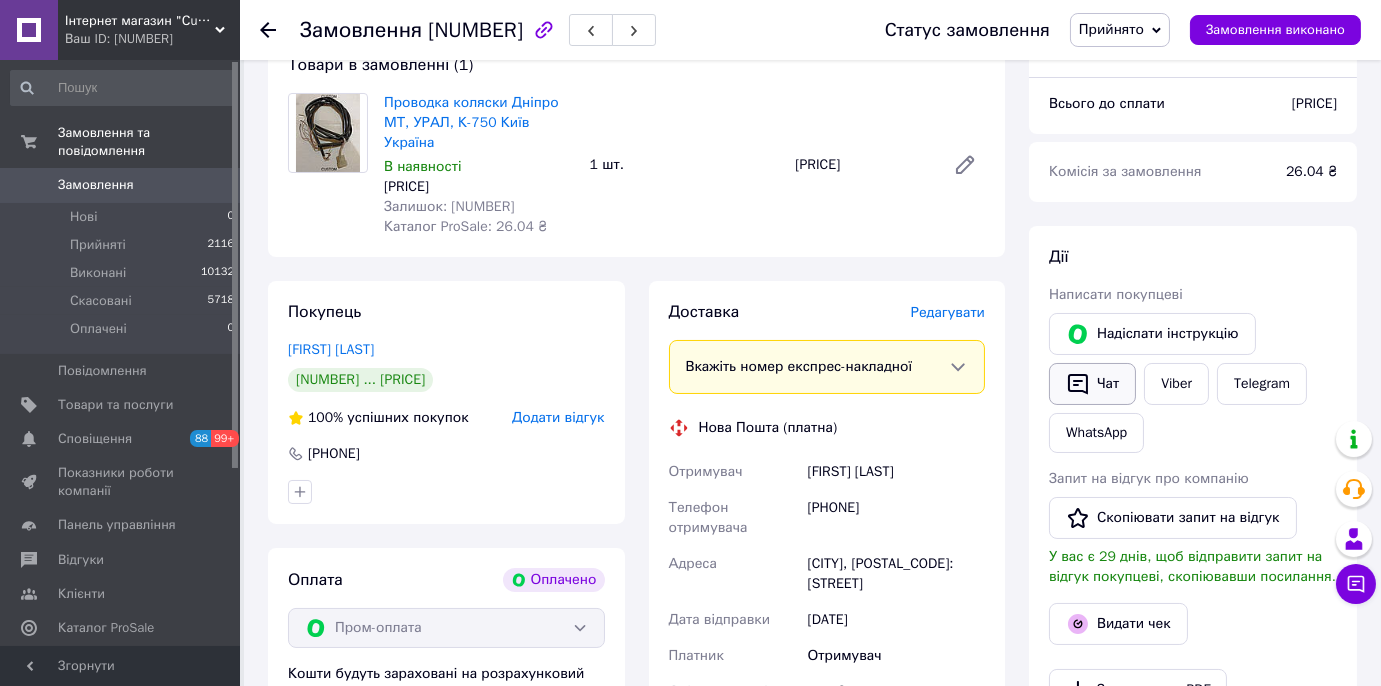 click on "Чат" at bounding box center [1152, 334] 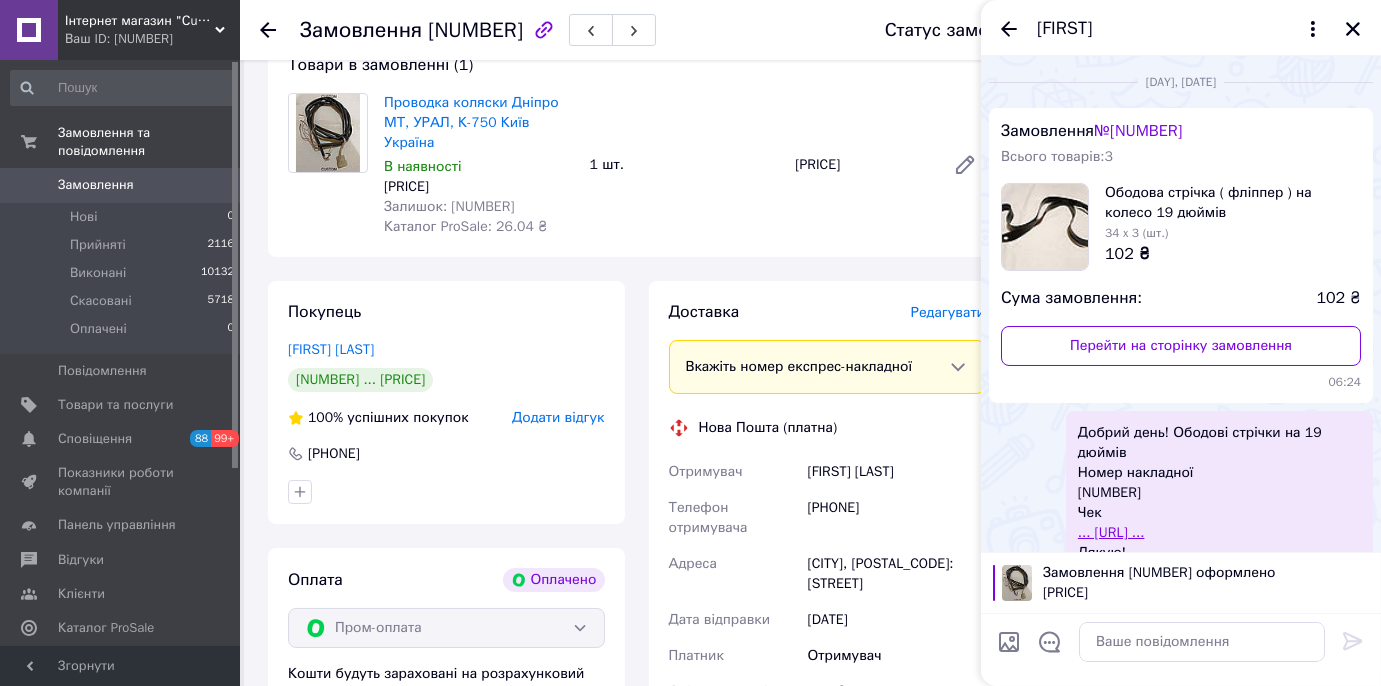scroll, scrollTop: 241, scrollLeft: 0, axis: vertical 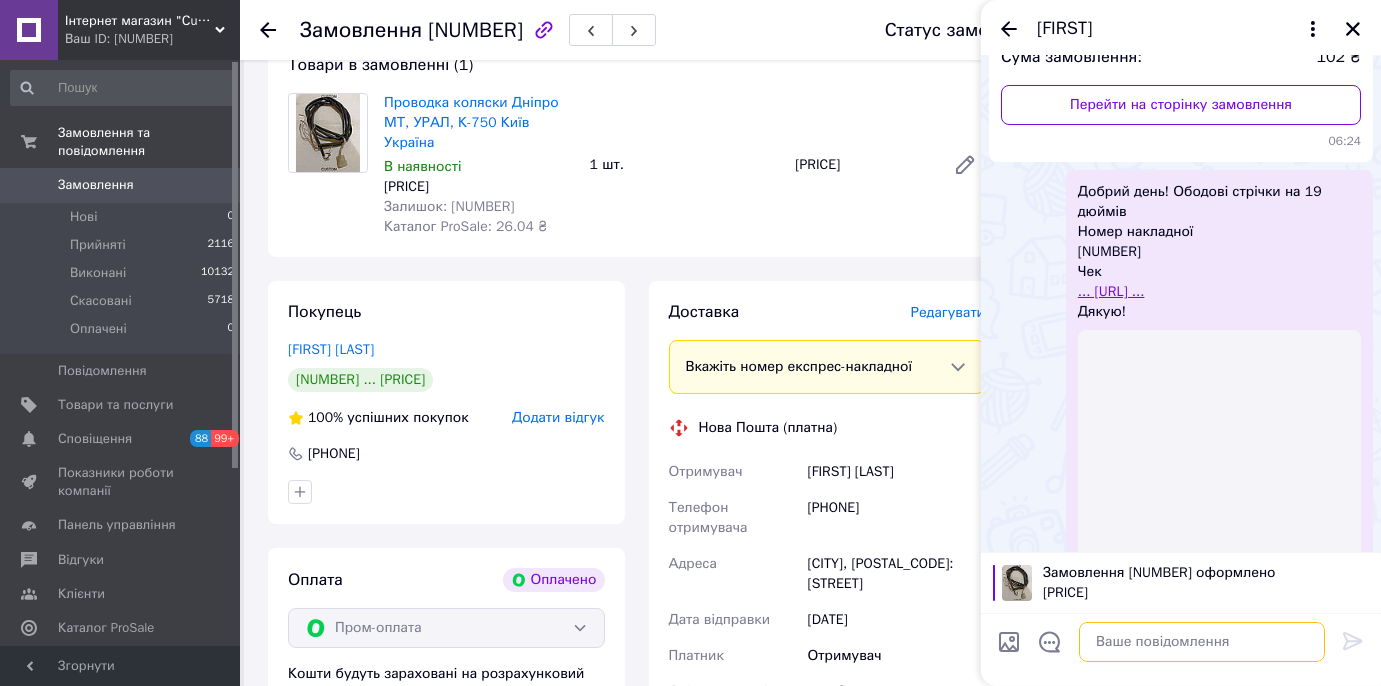 click at bounding box center (1202, 642) 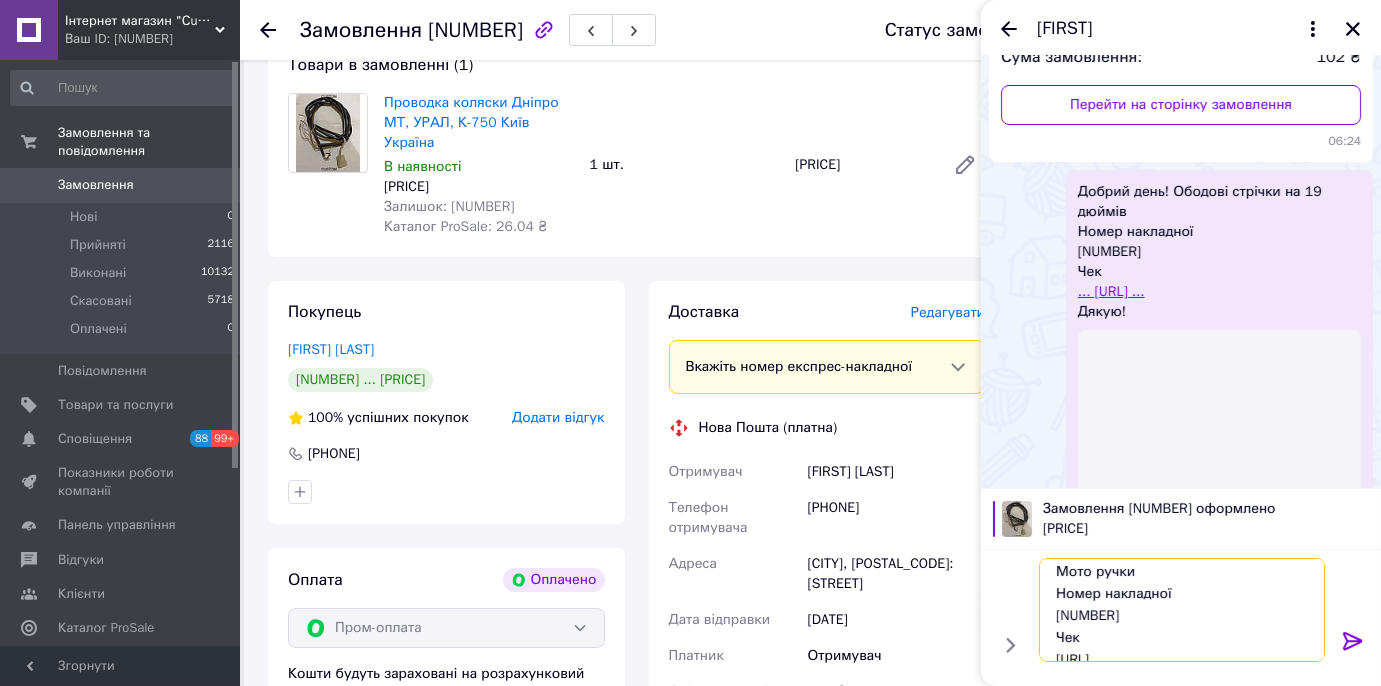 scroll, scrollTop: 0, scrollLeft: 0, axis: both 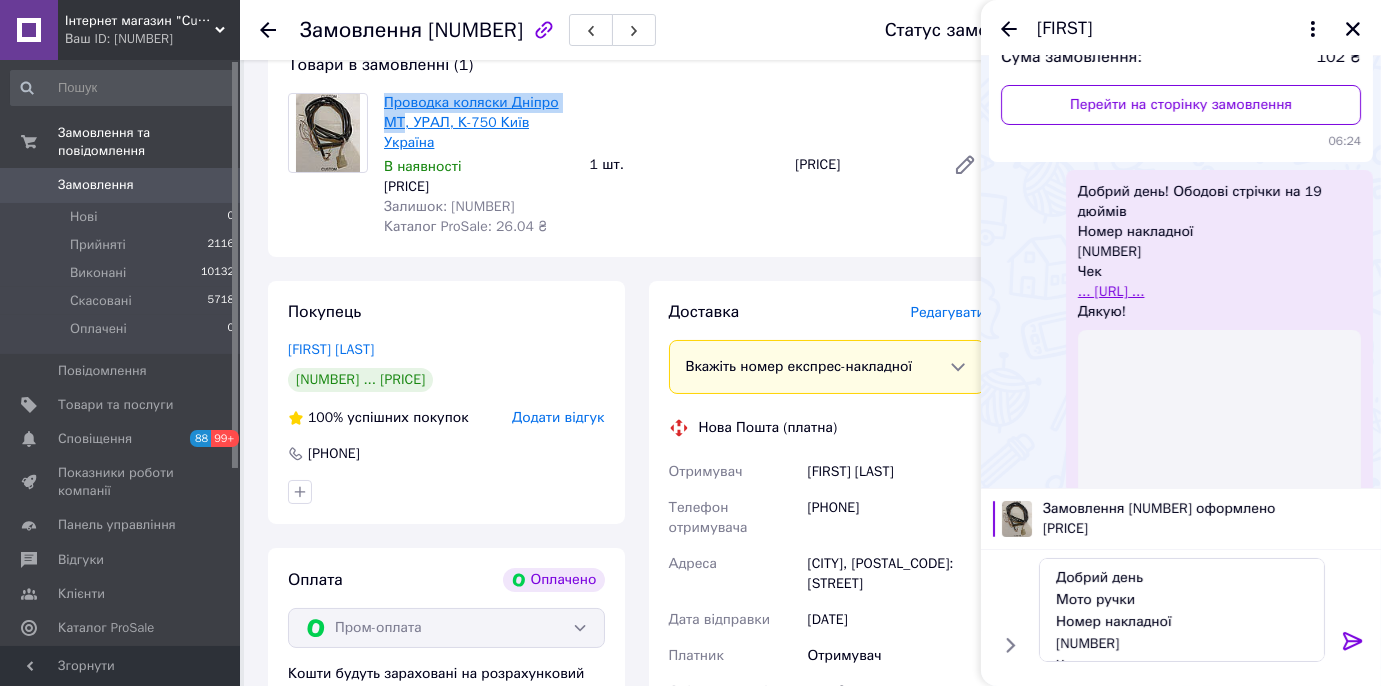 drag, startPoint x: 380, startPoint y: 102, endPoint x: 402, endPoint y: 120, distance: 28.42534 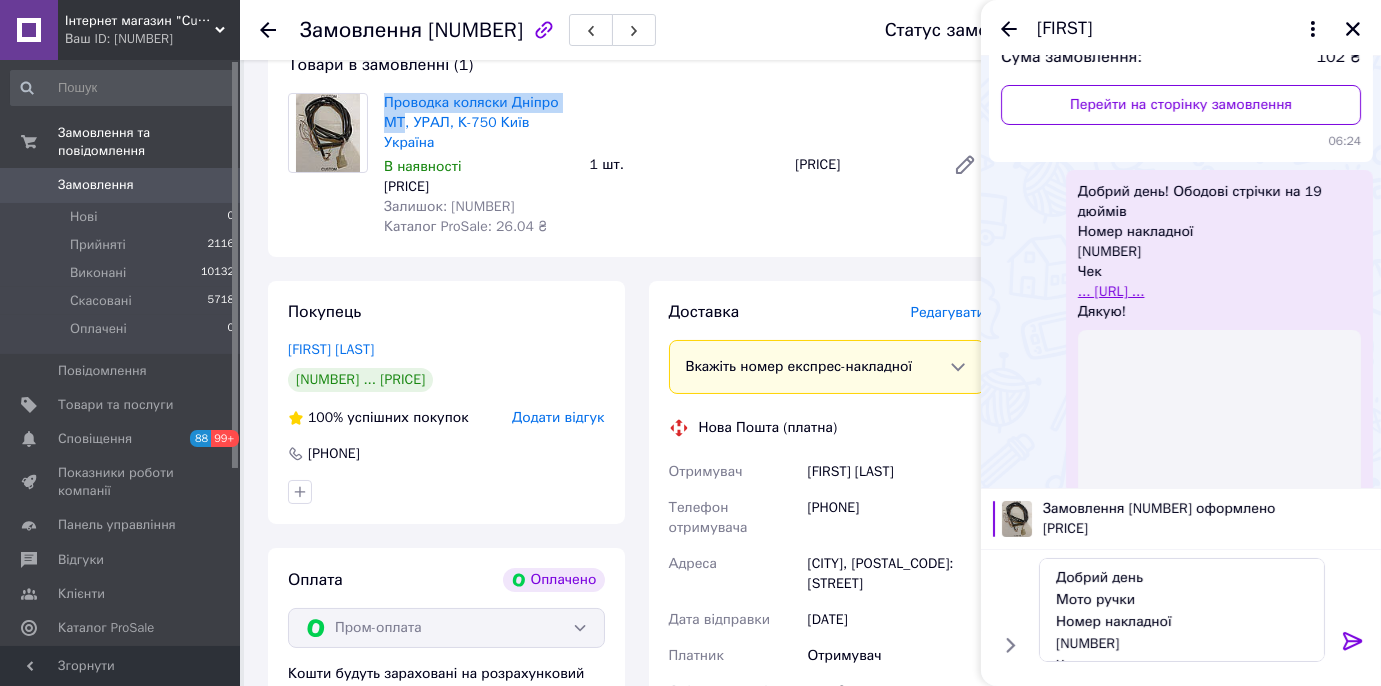copy on "Проводка коляски Дніпро МТ" 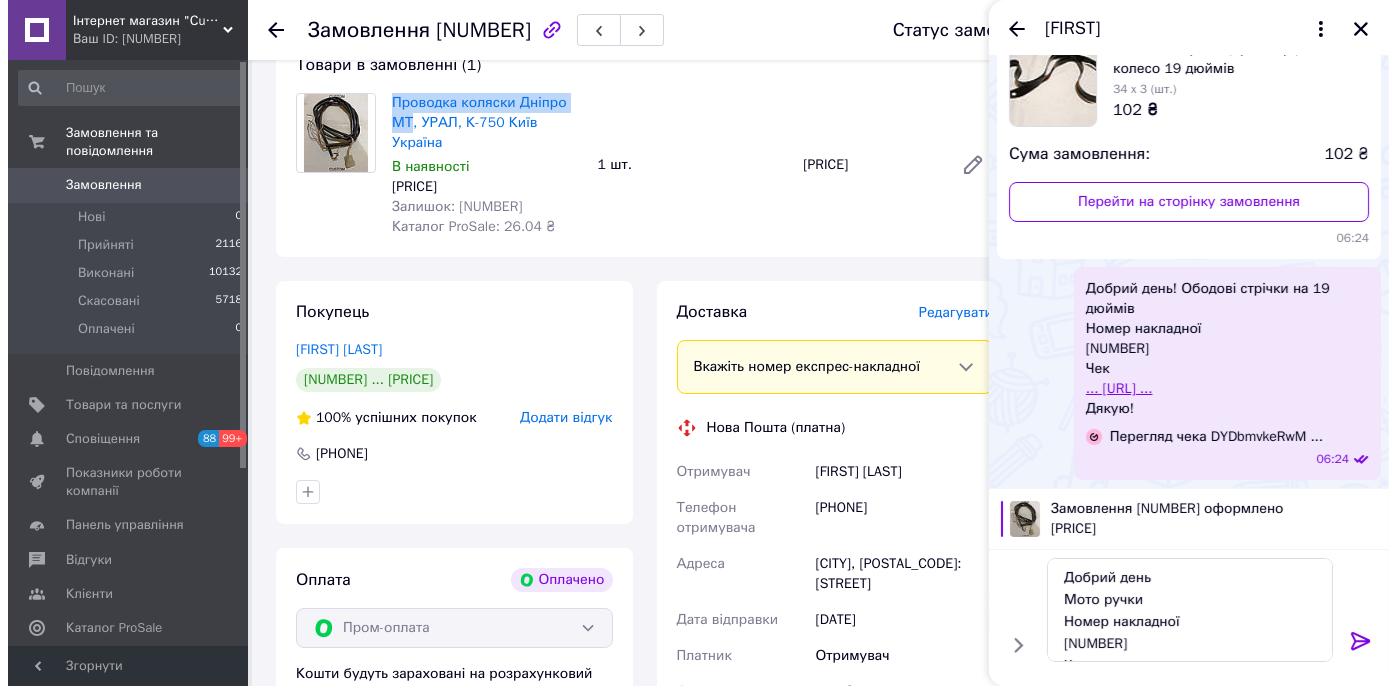 scroll, scrollTop: 162, scrollLeft: 0, axis: vertical 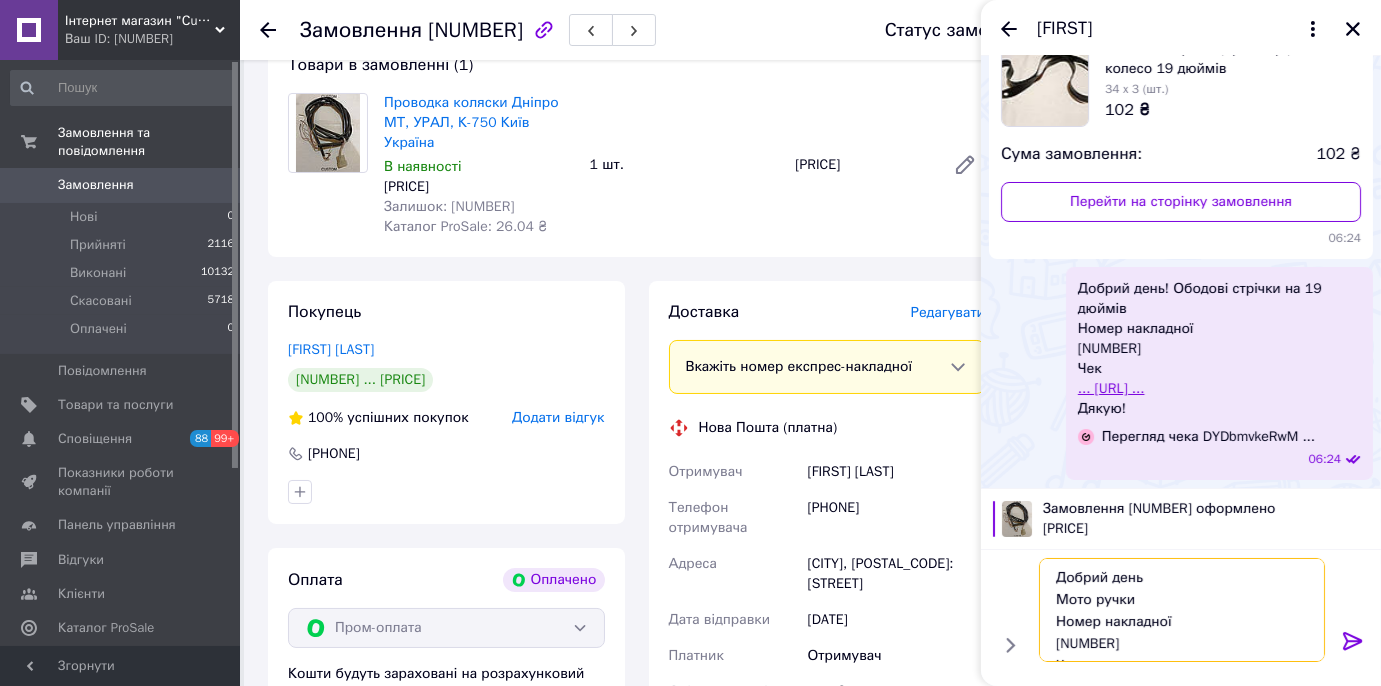 drag, startPoint x: 1085, startPoint y: 601, endPoint x: 1035, endPoint y: 603, distance: 50.039986 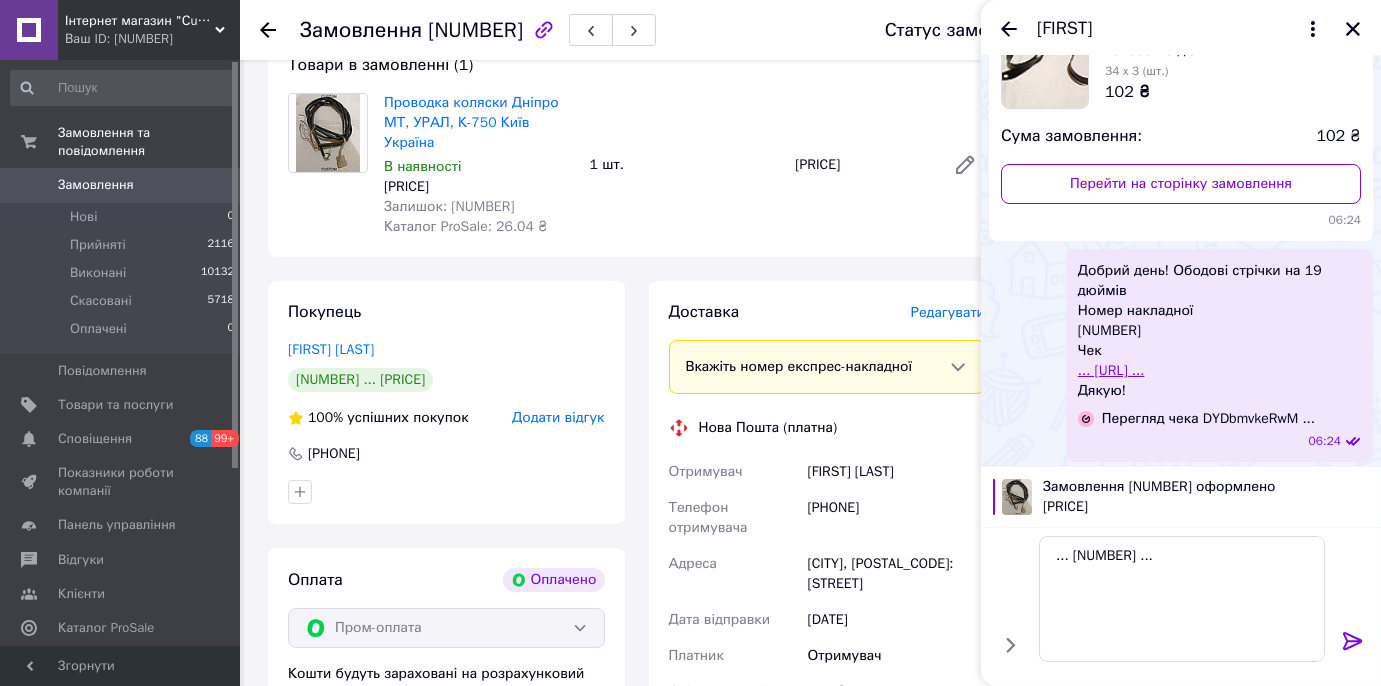 click on "Редагувати" at bounding box center [948, 312] 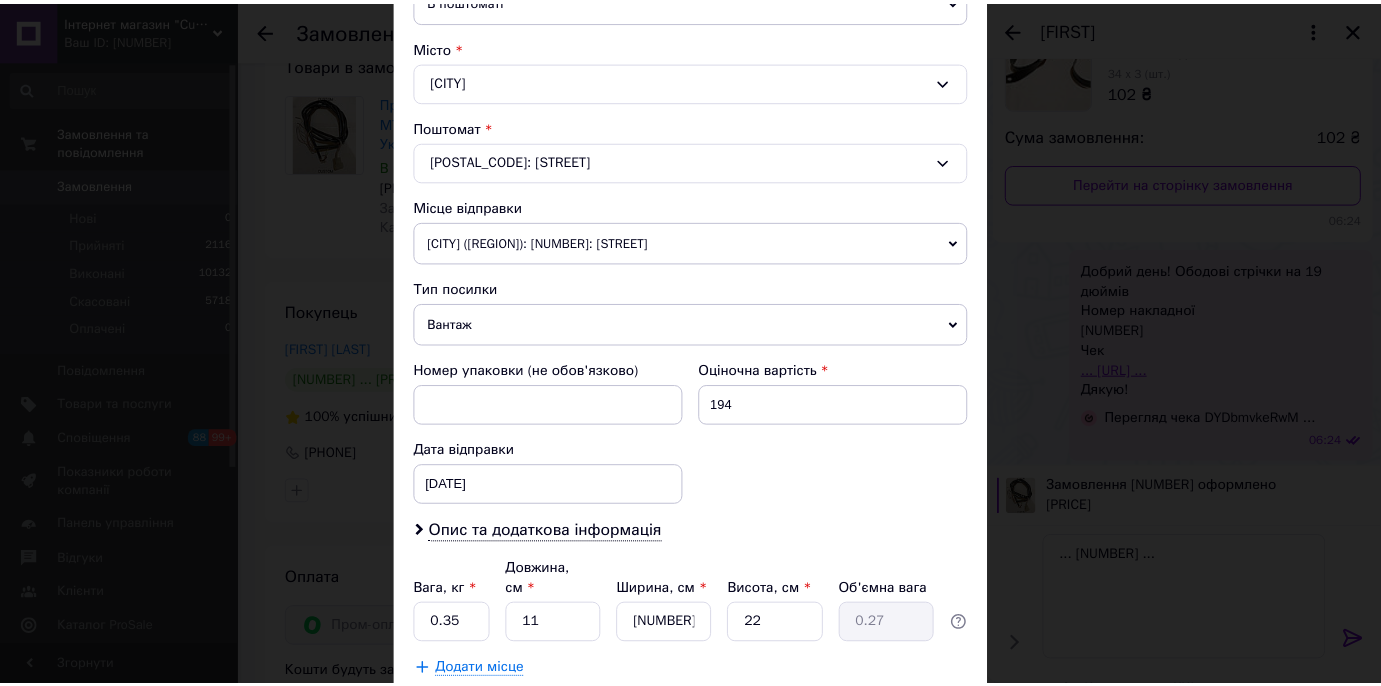 scroll, scrollTop: 634, scrollLeft: 0, axis: vertical 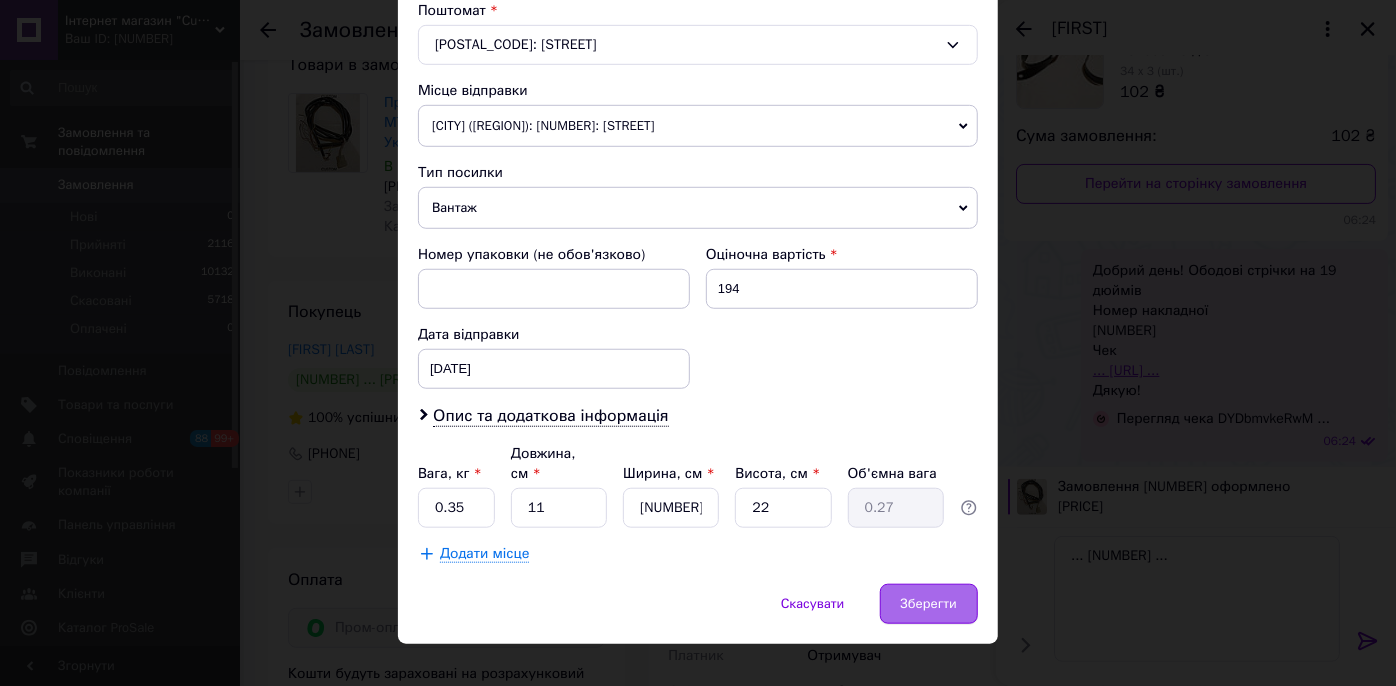 click on "Зберегти" at bounding box center [929, 604] 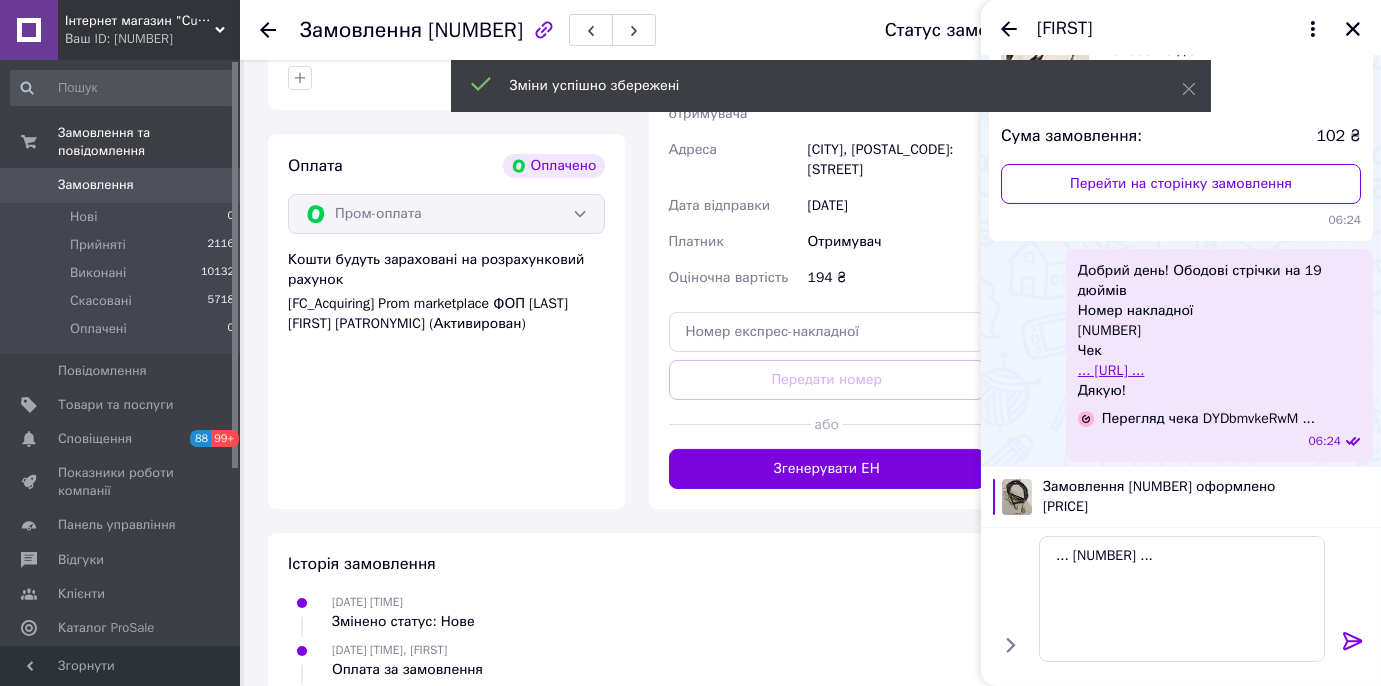 scroll, scrollTop: 654, scrollLeft: 0, axis: vertical 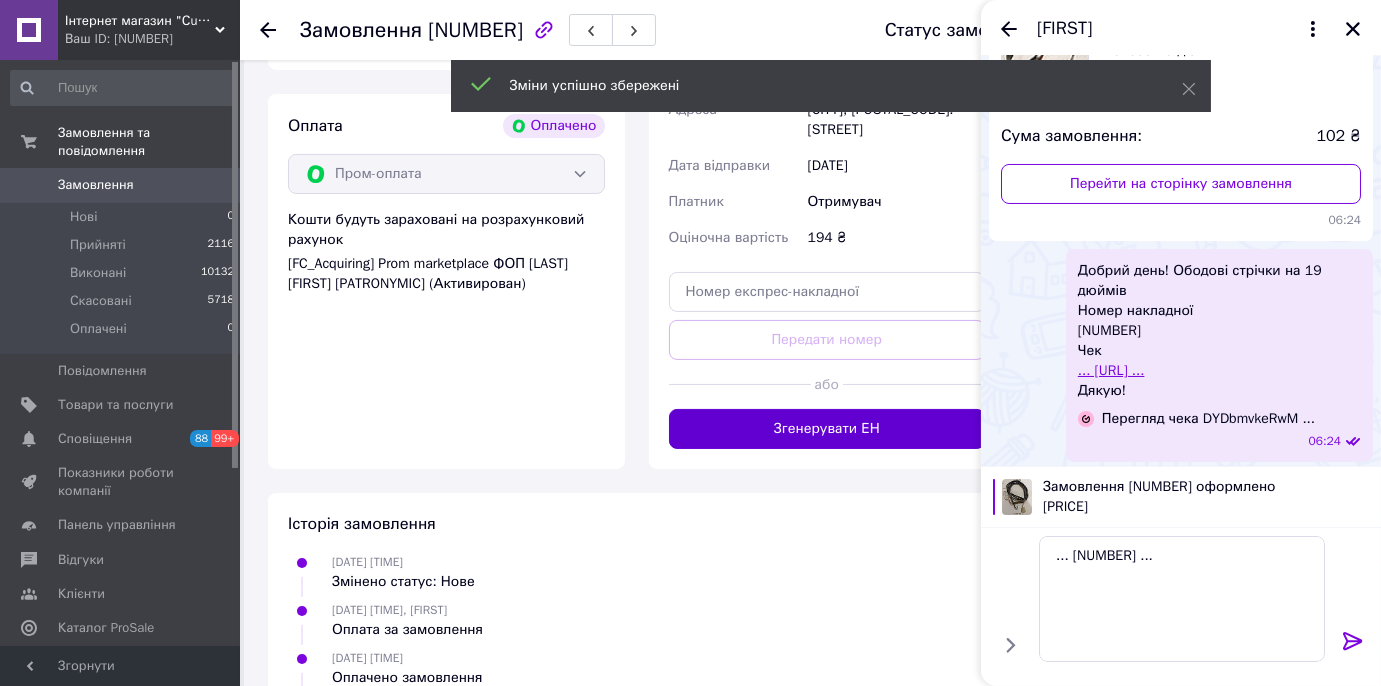 click on "Згенерувати ЕН" at bounding box center (827, 429) 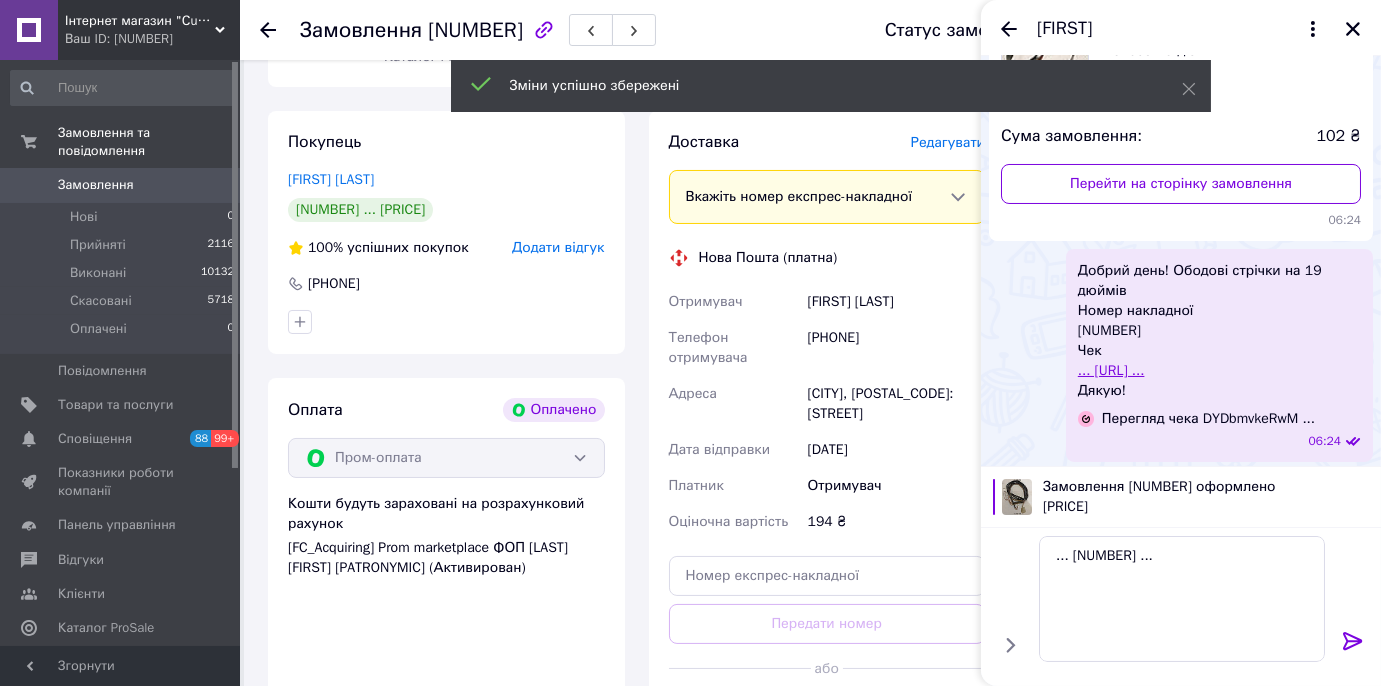 scroll, scrollTop: 200, scrollLeft: 0, axis: vertical 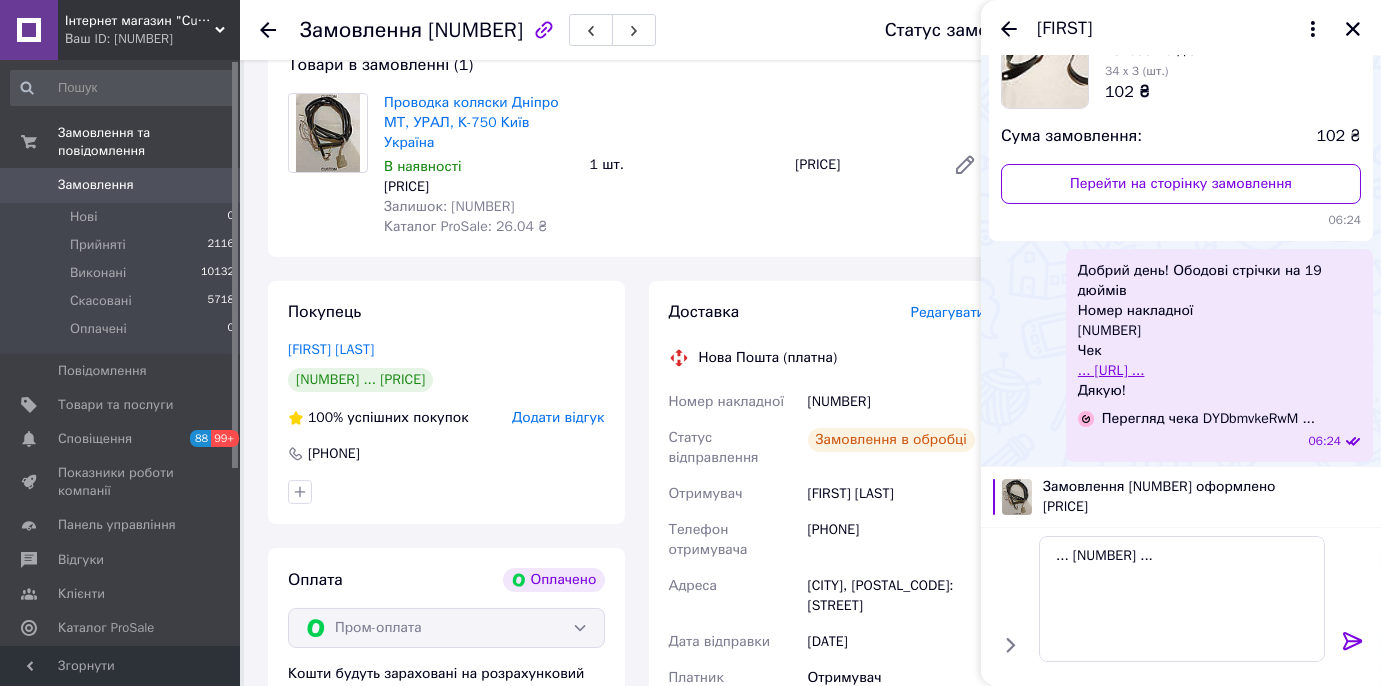 click on "[FIRST] [LAST]" at bounding box center (896, 494) 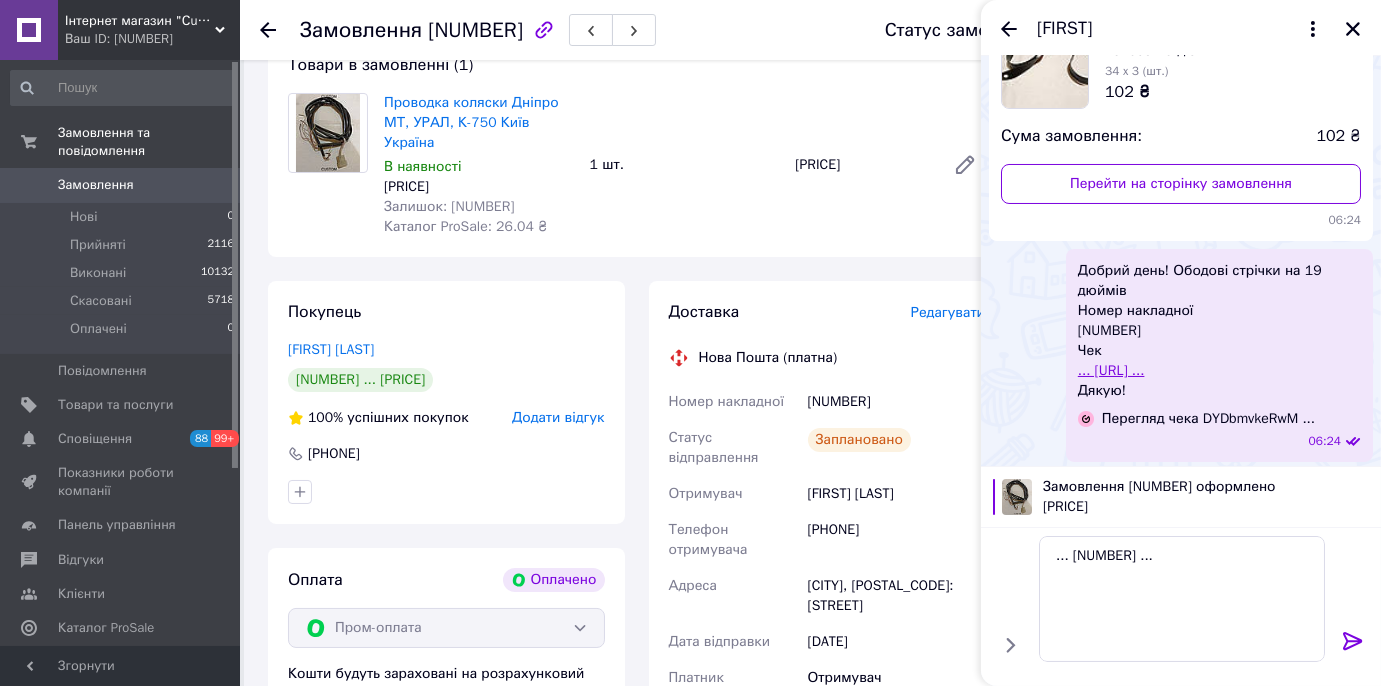 drag, startPoint x: 935, startPoint y: 391, endPoint x: 659, endPoint y: 385, distance: 276.06522 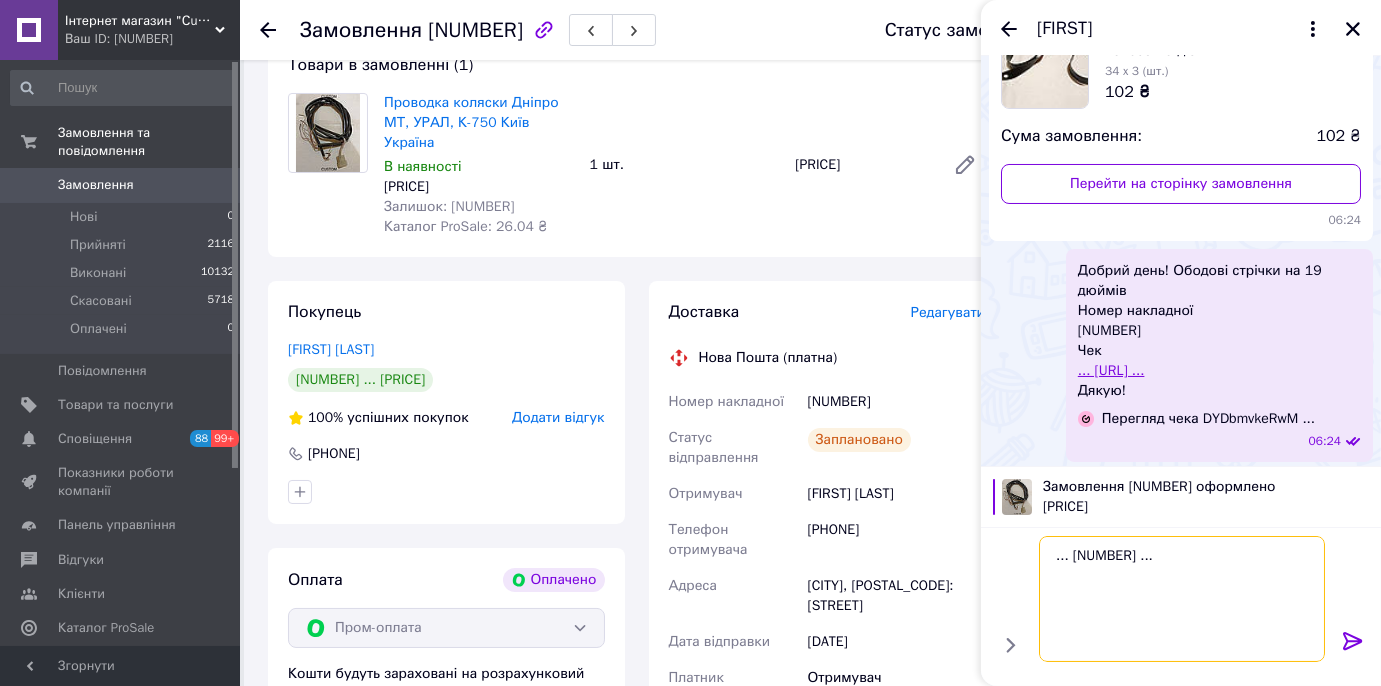 drag, startPoint x: 1097, startPoint y: 609, endPoint x: 1048, endPoint y: 605, distance: 49.162994 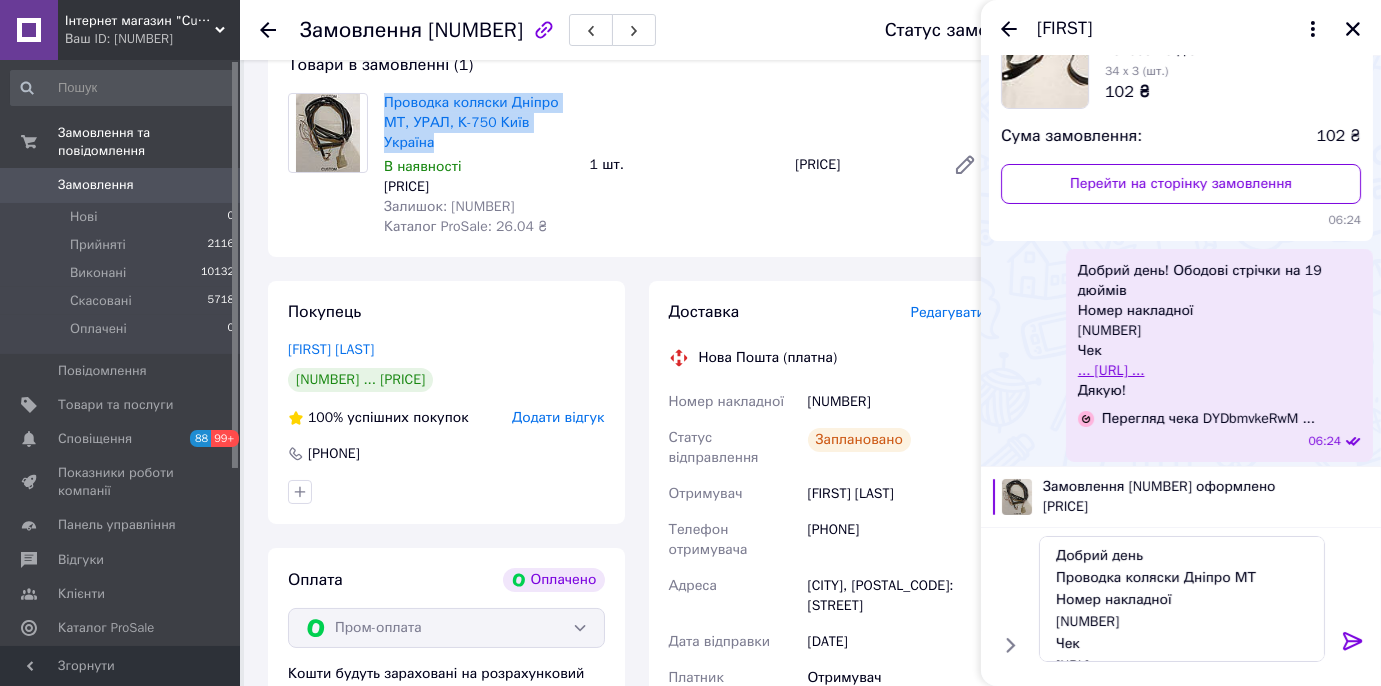 drag, startPoint x: 379, startPoint y: 100, endPoint x: 586, endPoint y: 125, distance: 208.5042 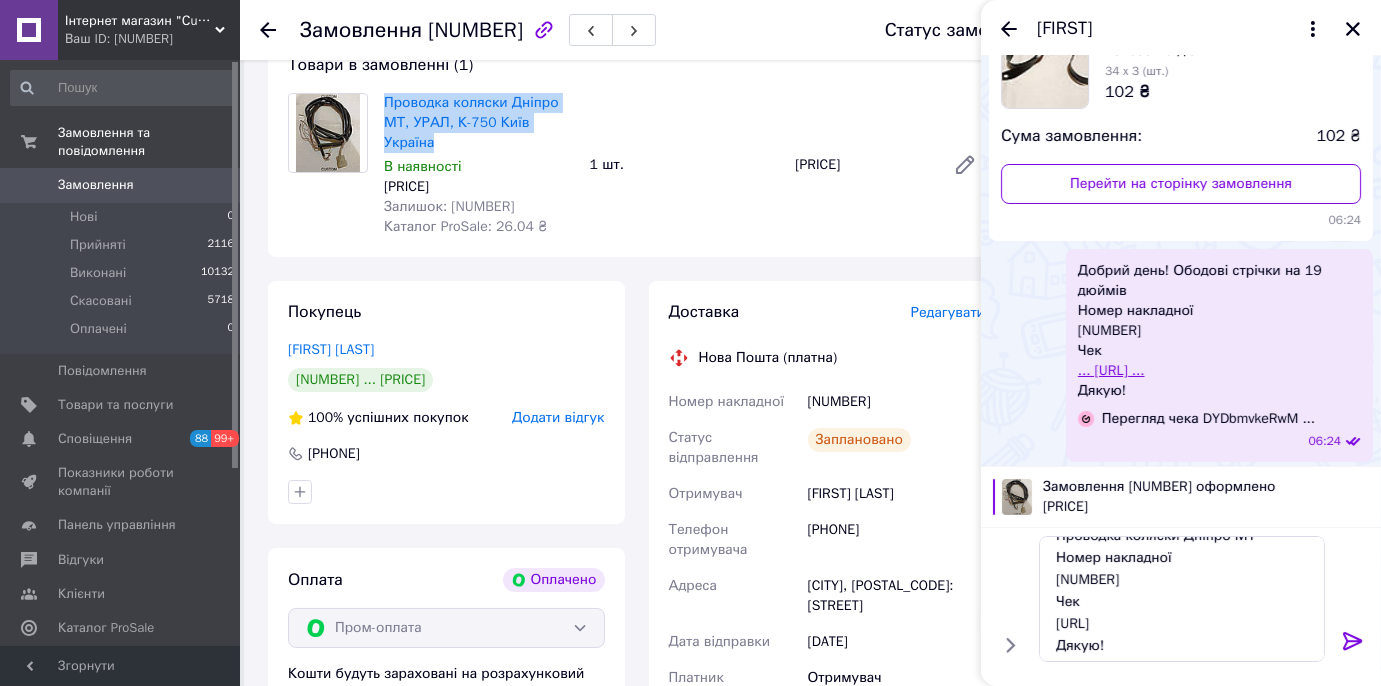 scroll, scrollTop: 66, scrollLeft: 0, axis: vertical 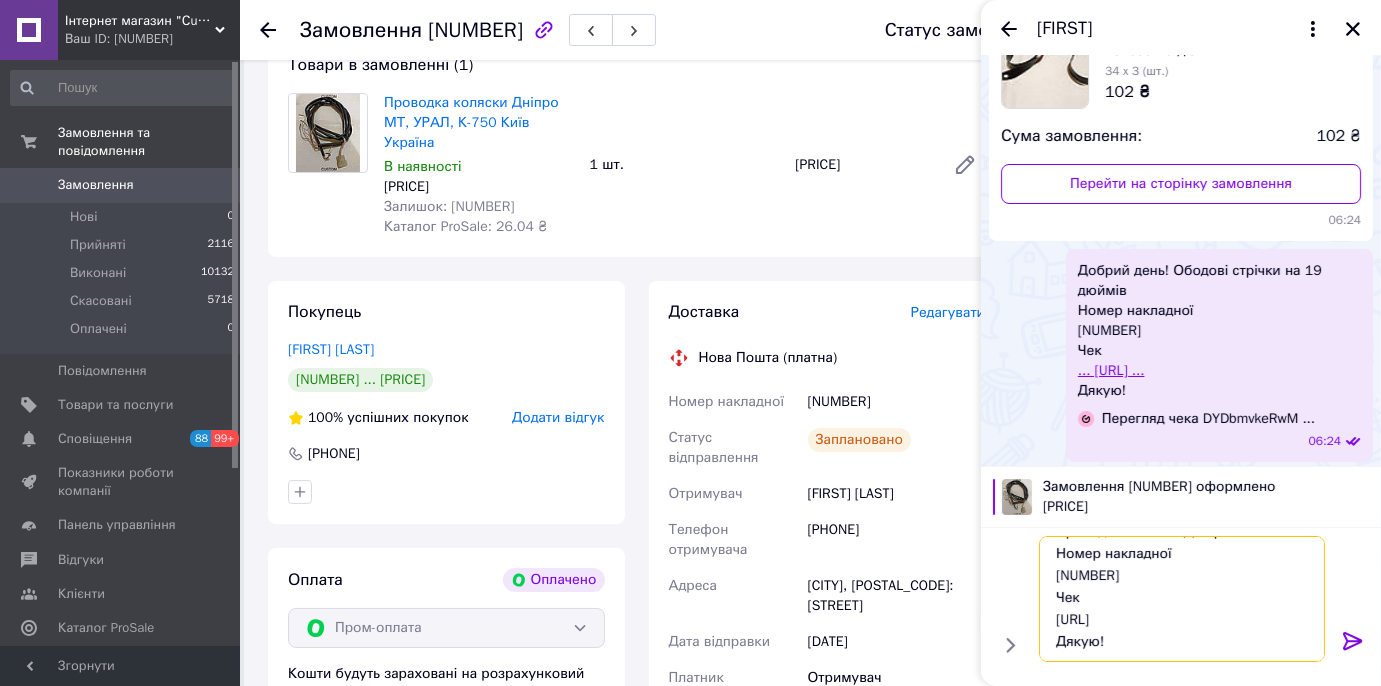 drag, startPoint x: 1056, startPoint y: 596, endPoint x: 1196, endPoint y: 620, distance: 142.04225 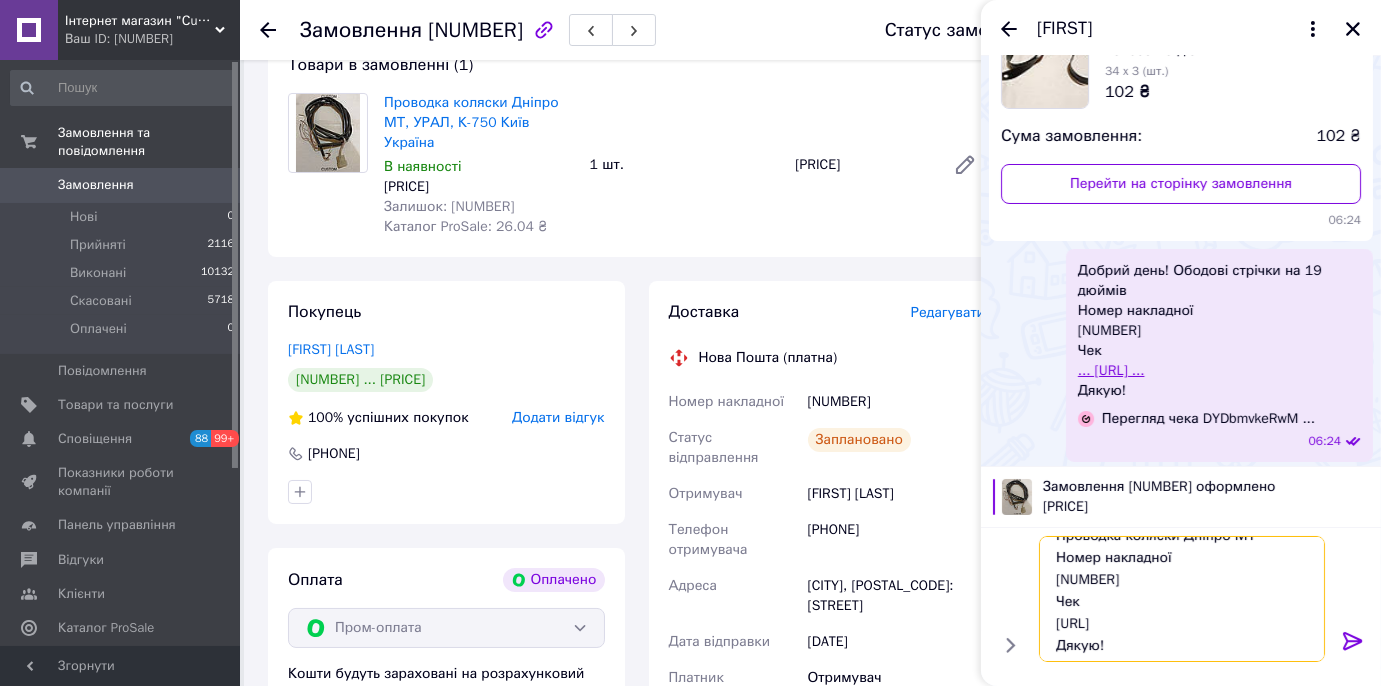 scroll, scrollTop: 0, scrollLeft: 0, axis: both 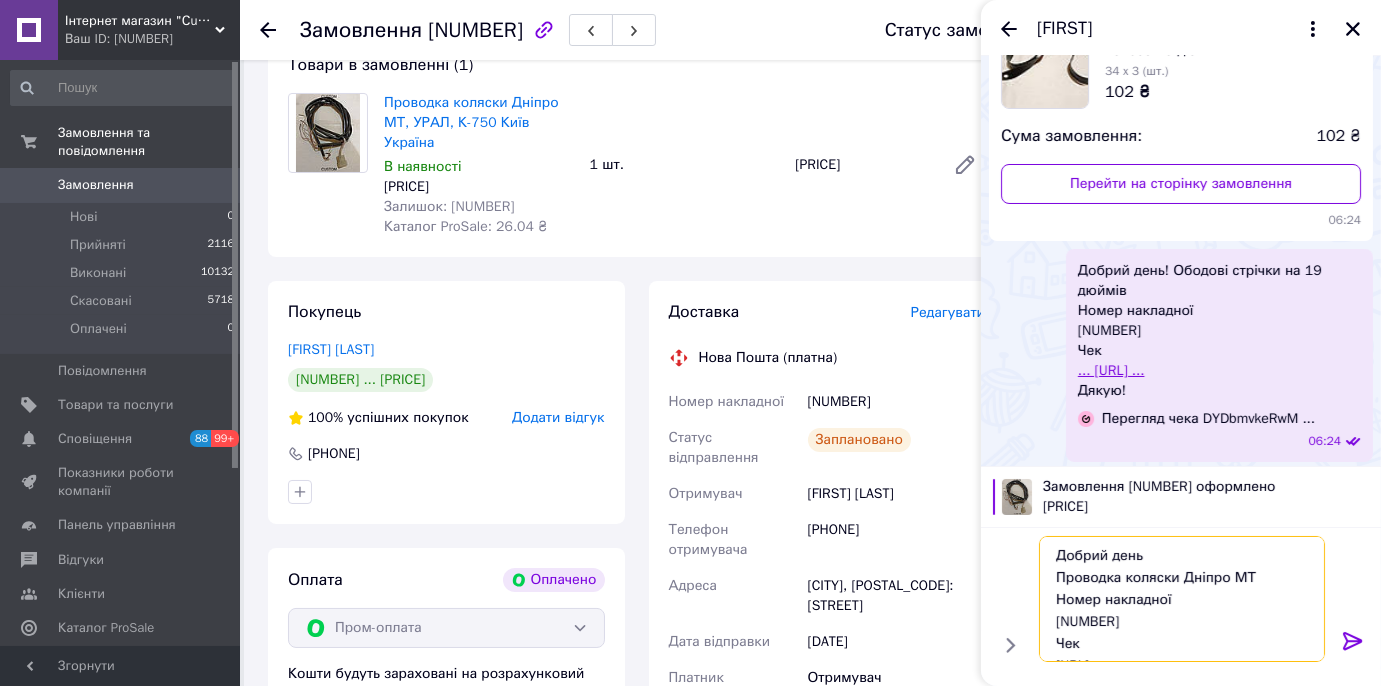drag, startPoint x: 1107, startPoint y: 646, endPoint x: 1042, endPoint y: 544, distance: 120.9504 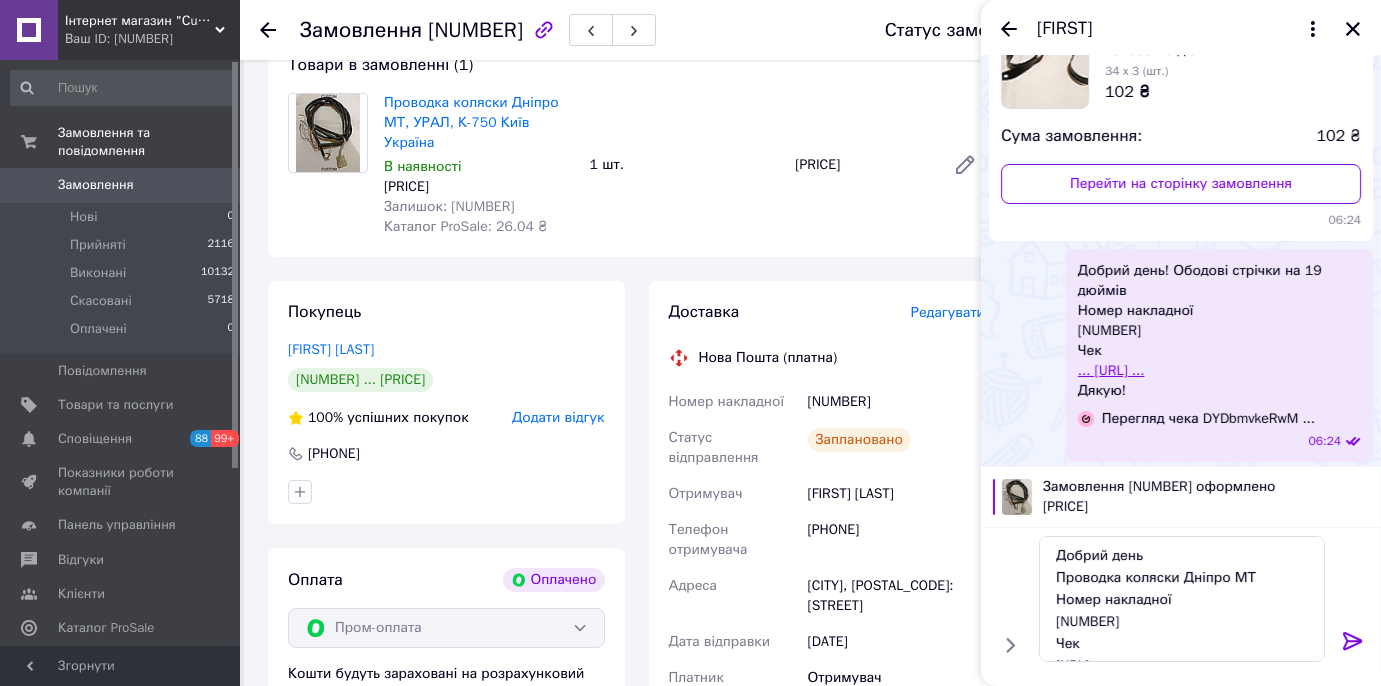 click at bounding box center (1352, 641) 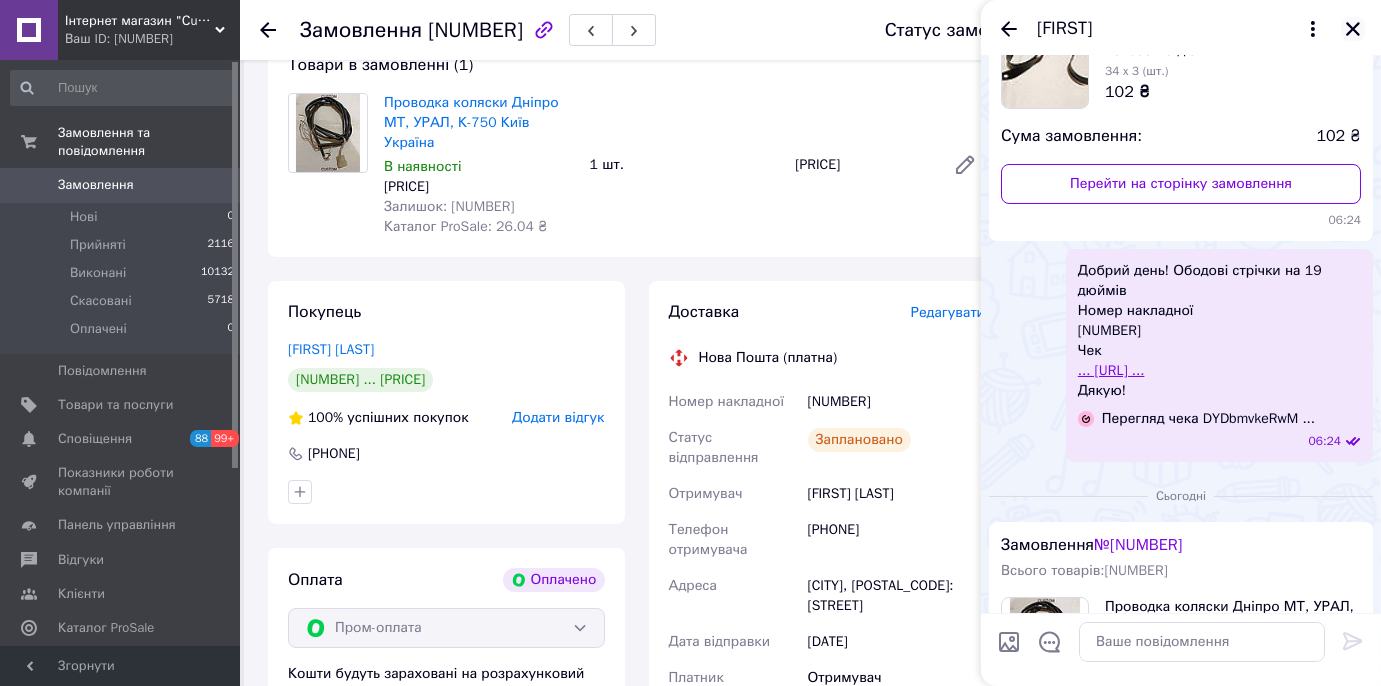 click at bounding box center (1353, 29) 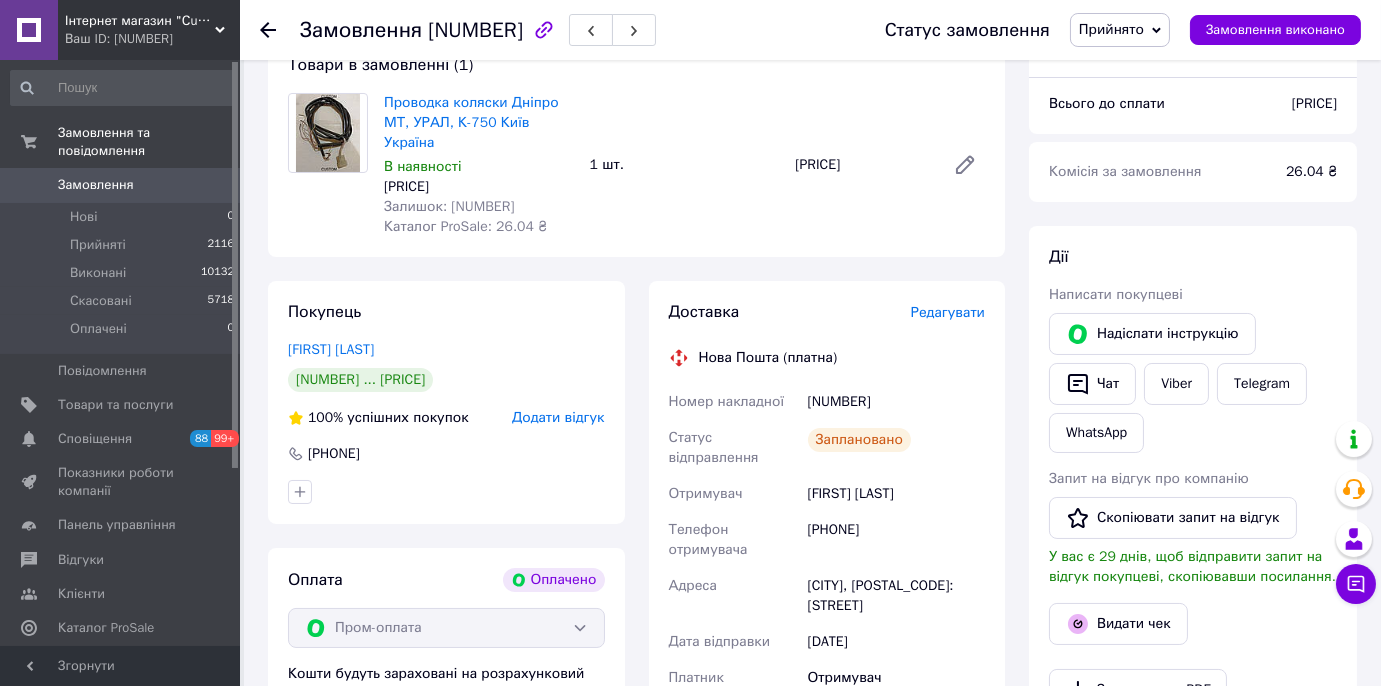click on "Замовлення" at bounding box center (121, 185) 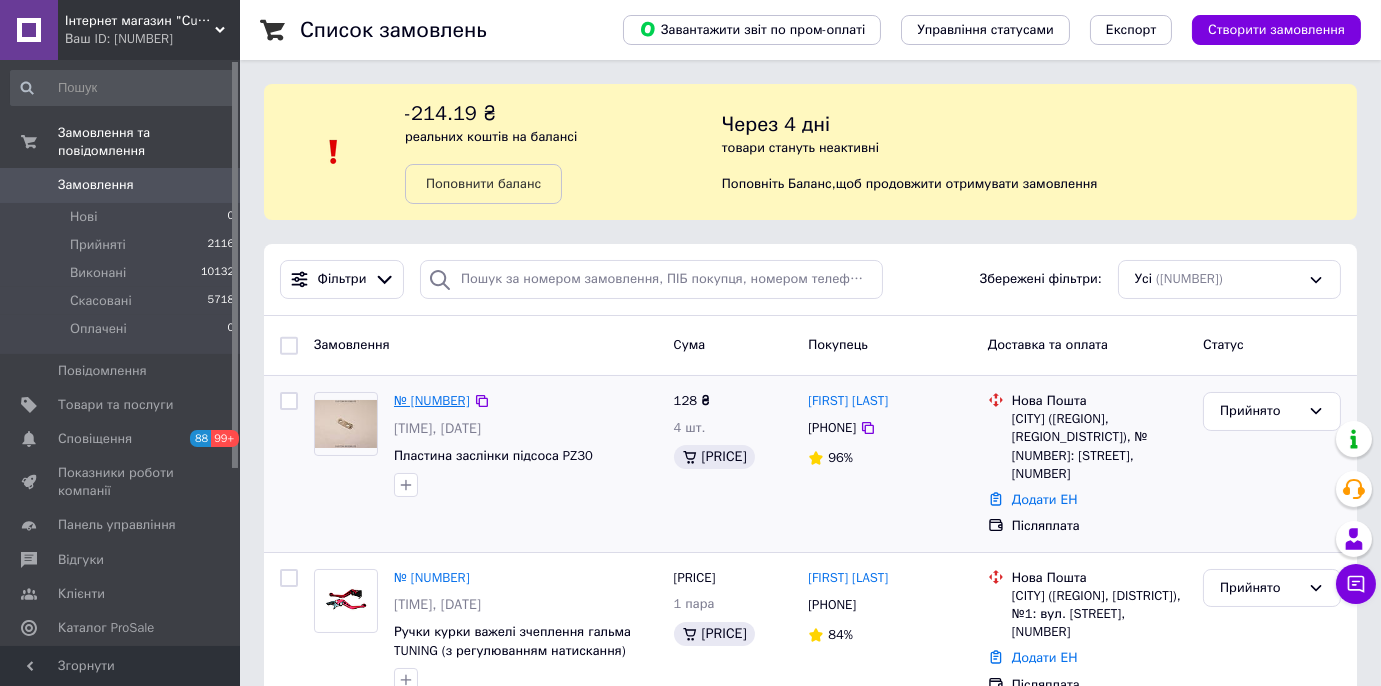 click on "№ [NUMBER]" at bounding box center (432, 400) 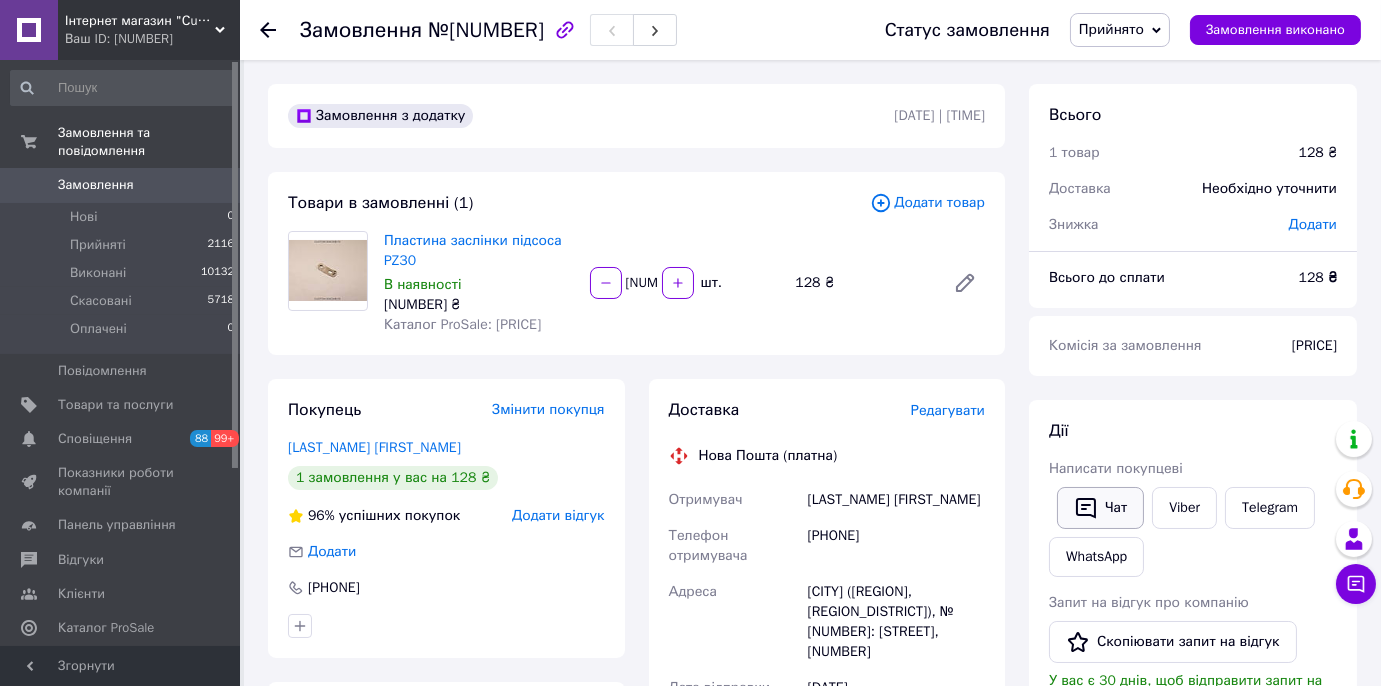 click on "Чат" at bounding box center (1100, 508) 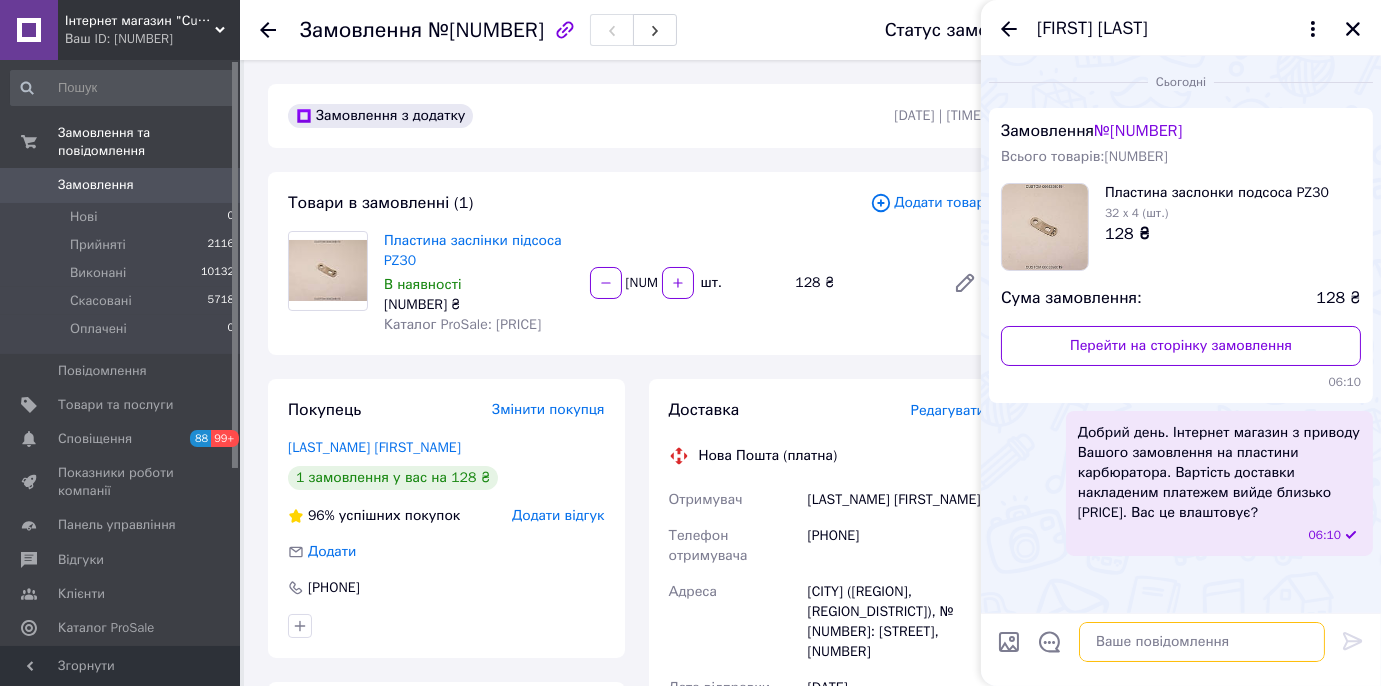 click at bounding box center (1202, 642) 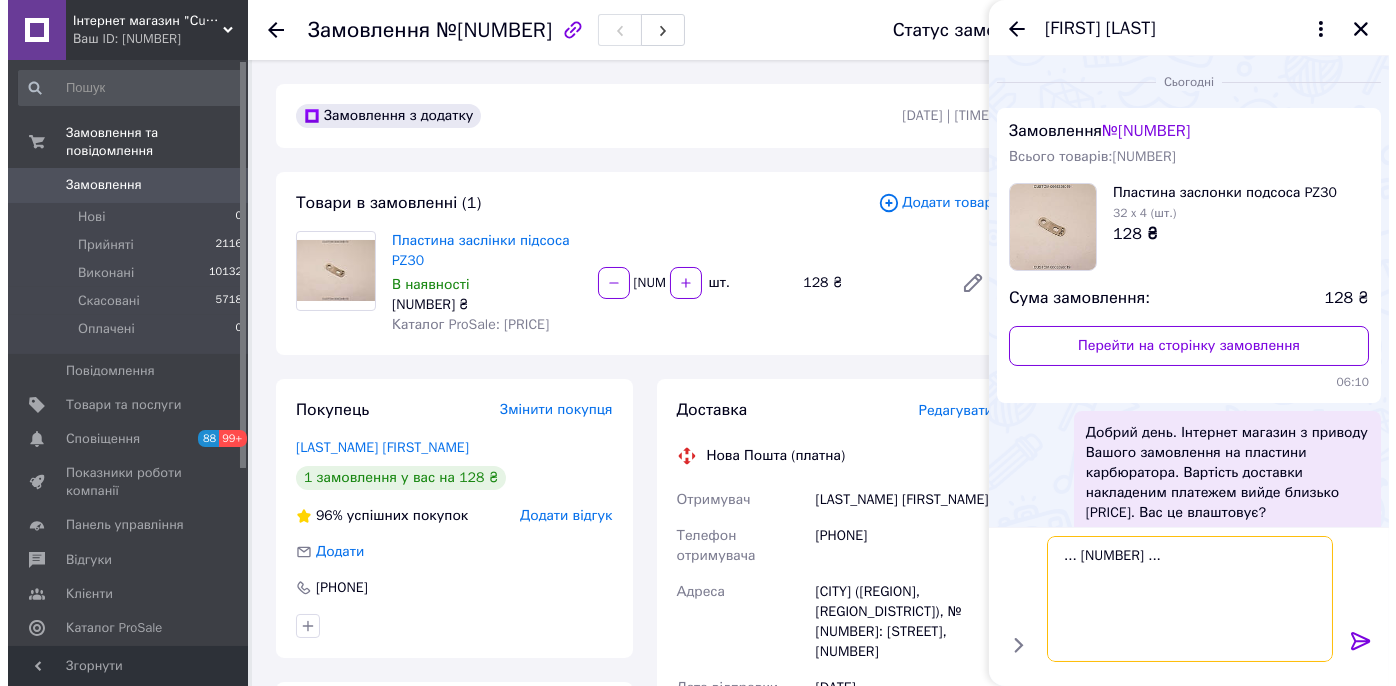 scroll, scrollTop: 0, scrollLeft: 0, axis: both 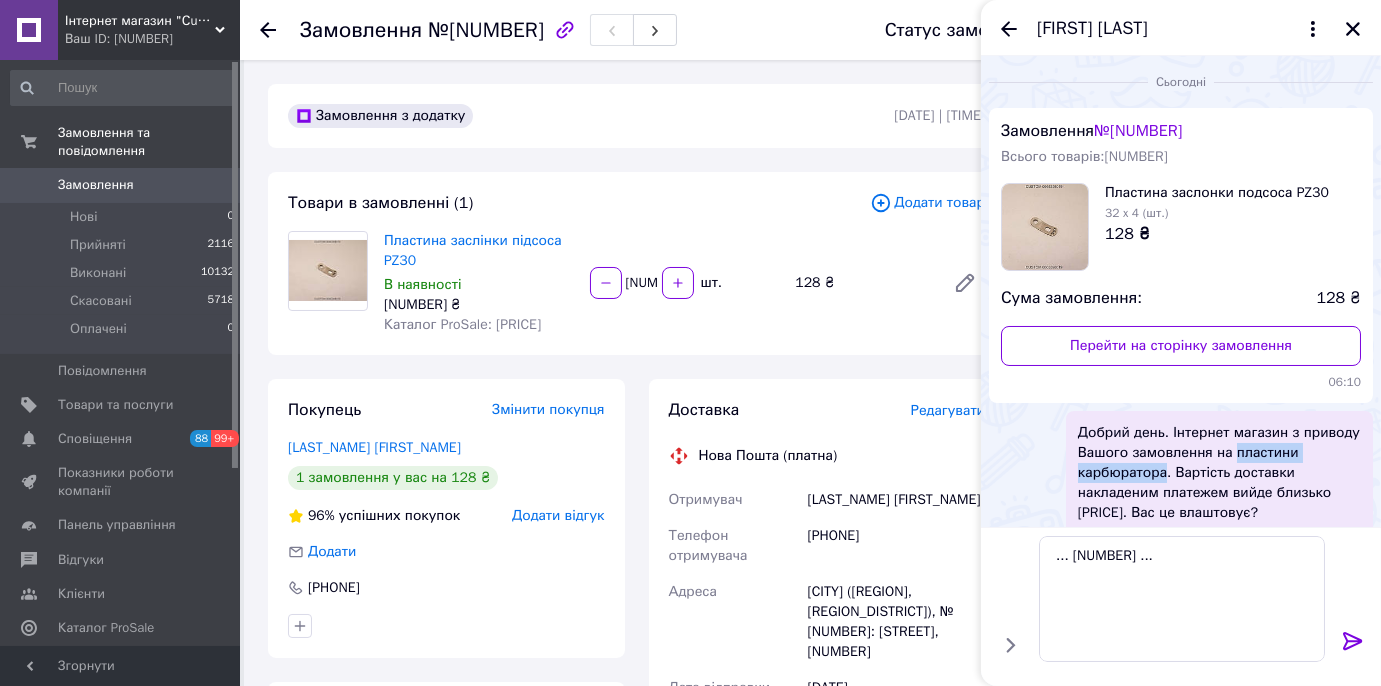 drag, startPoint x: 1227, startPoint y: 454, endPoint x: 1160, endPoint y: 472, distance: 69.375786 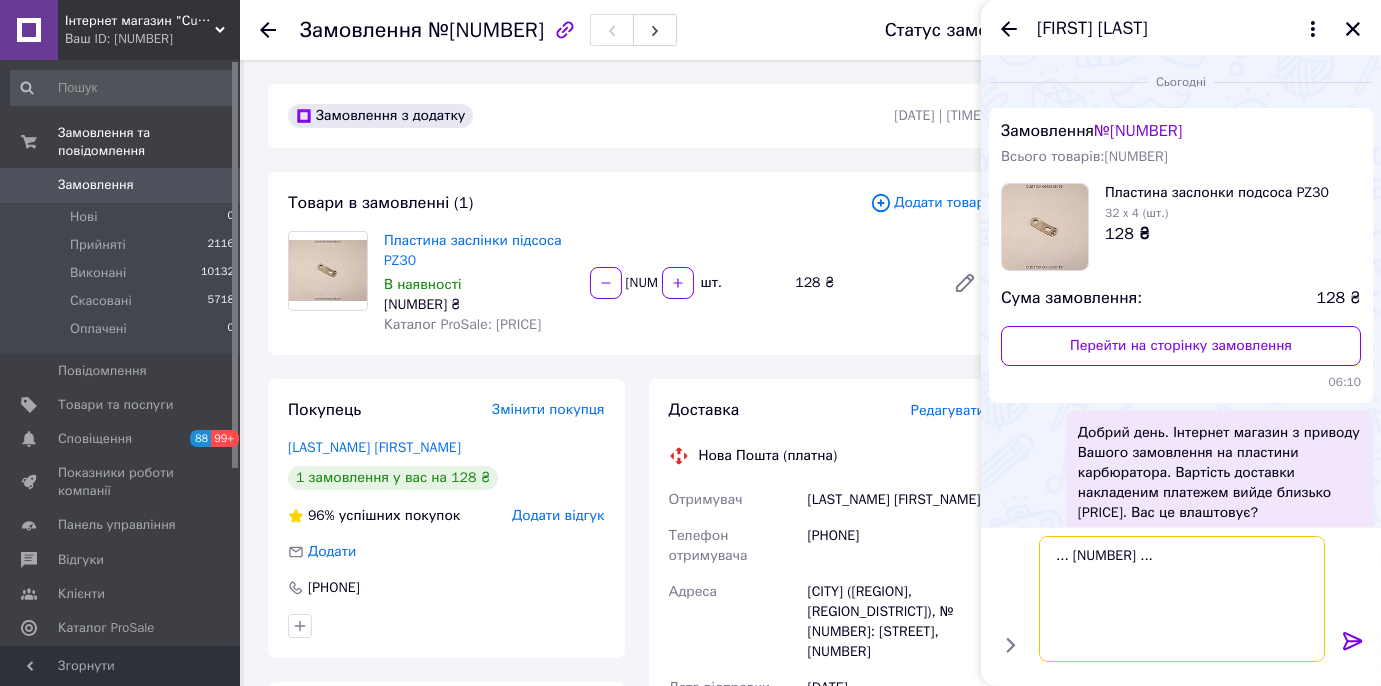 drag, startPoint x: 1097, startPoint y: 580, endPoint x: 1173, endPoint y: 572, distance: 76.41989 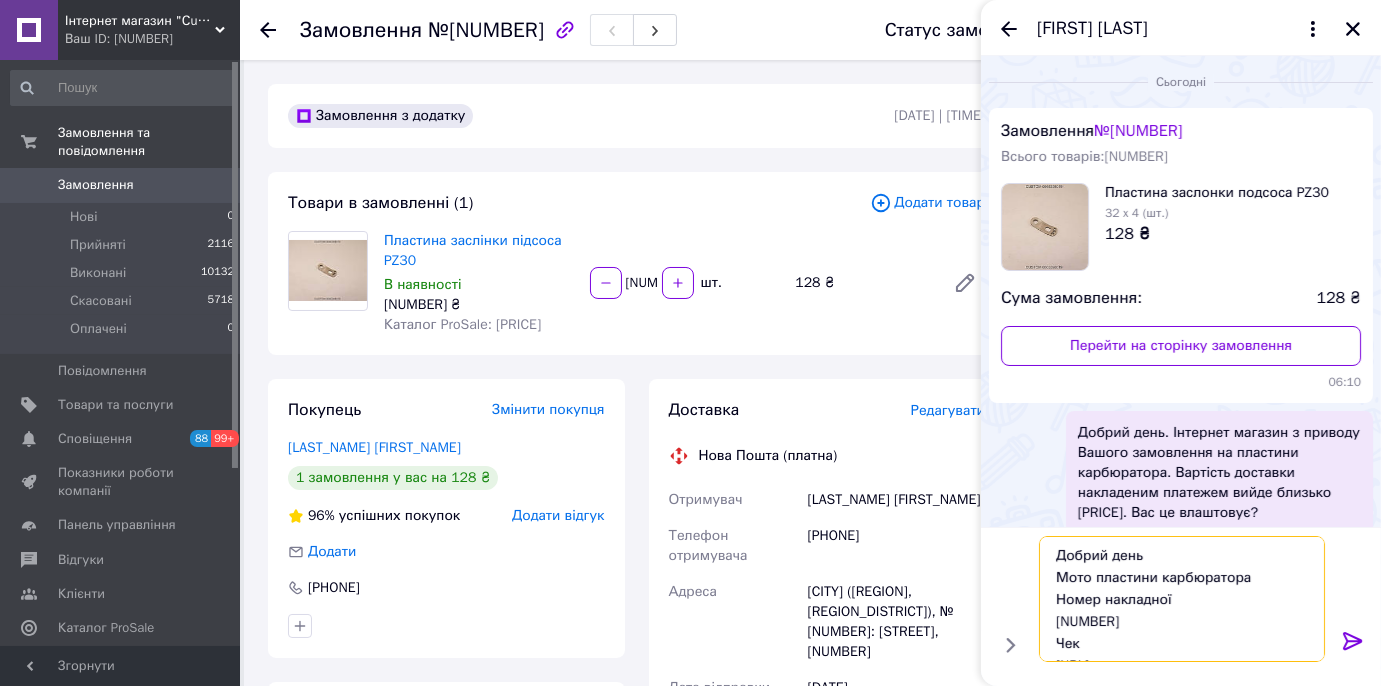 type on "Добрий день
Мото пластини карбюратора
Номер накладної
[NUMBER]
Чек
[URL]
Дякую!" 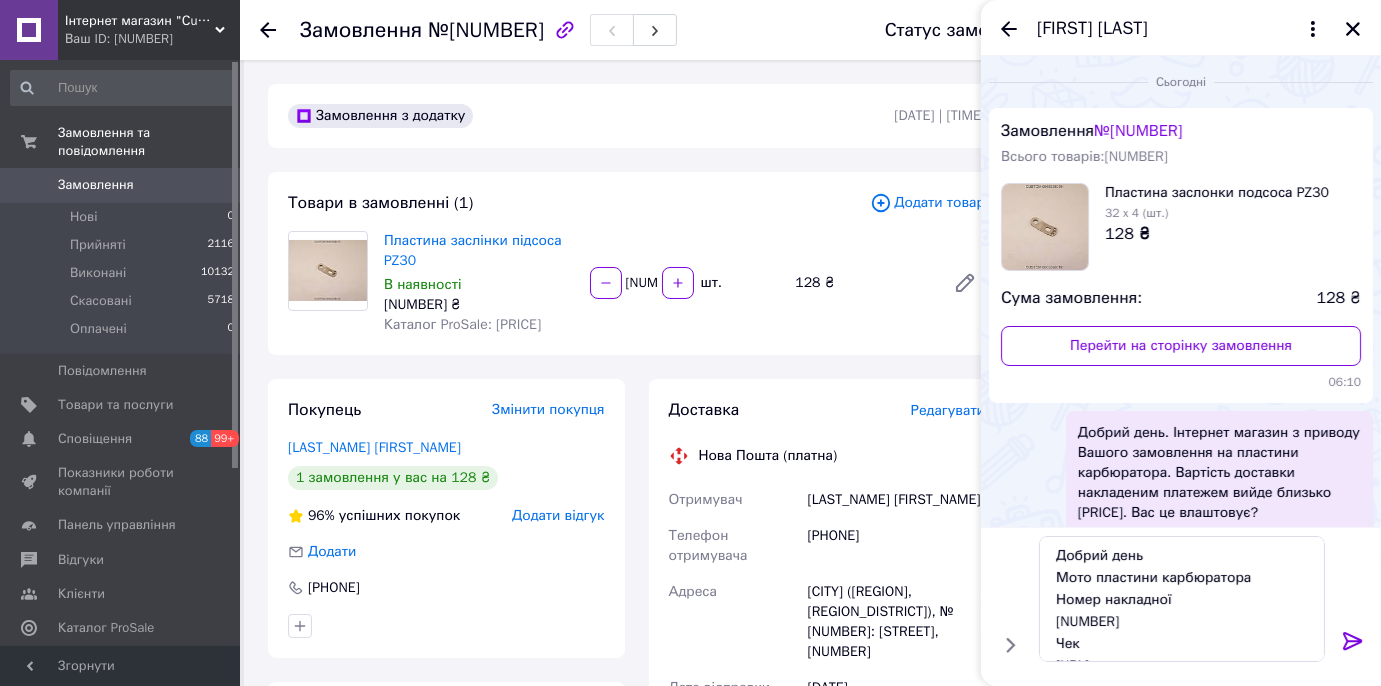 click on "Редагувати" at bounding box center (948, 410) 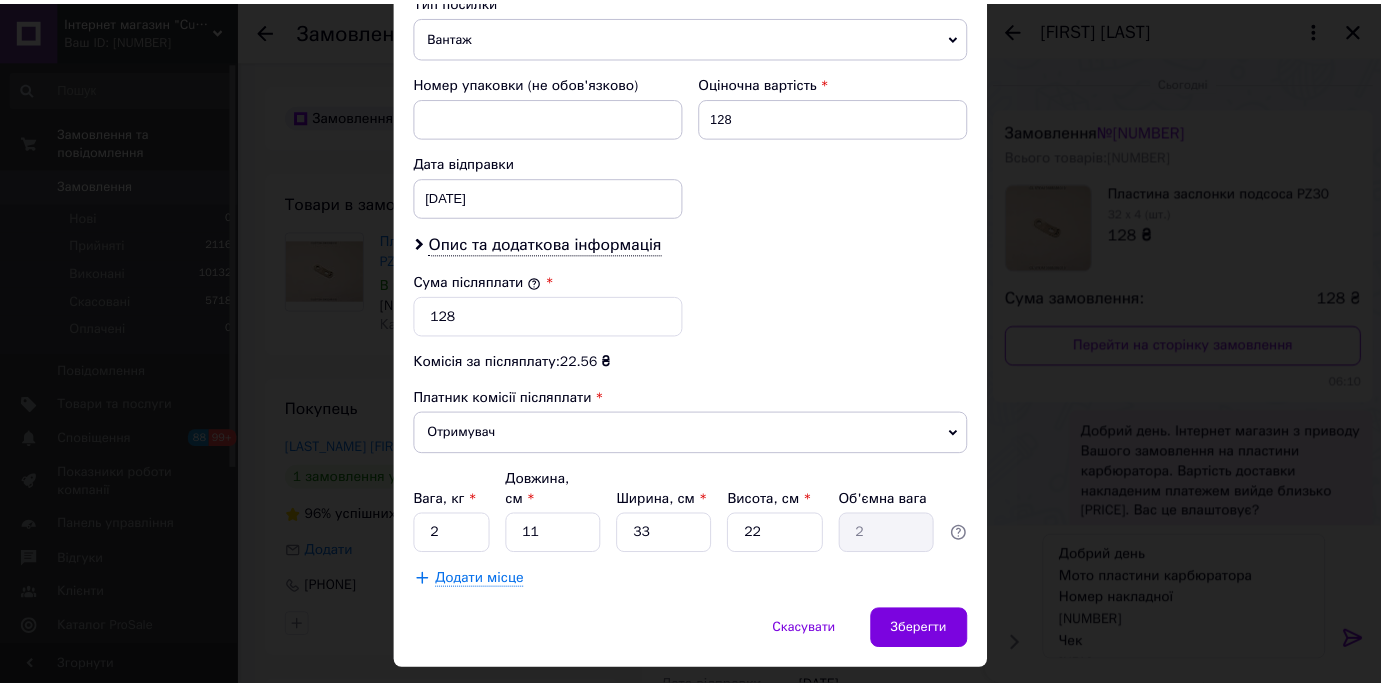 scroll, scrollTop: 830, scrollLeft: 0, axis: vertical 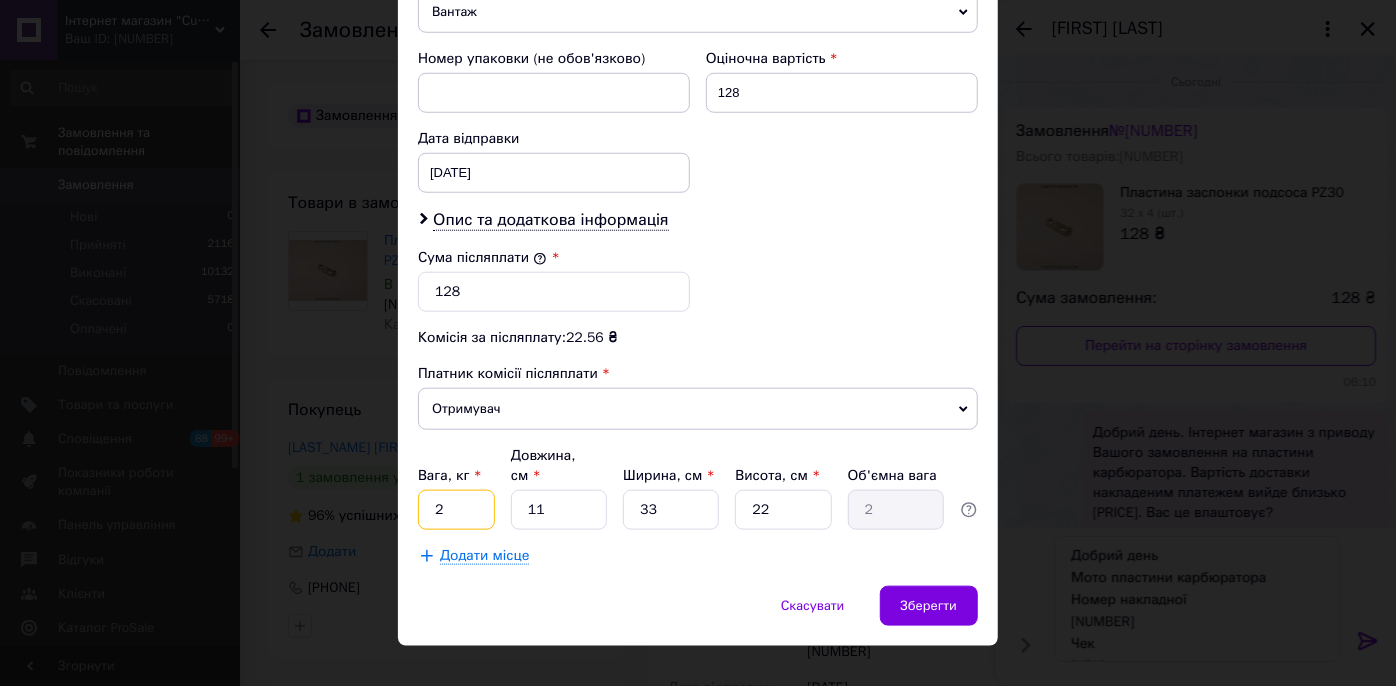 drag, startPoint x: 421, startPoint y: 486, endPoint x: 456, endPoint y: 490, distance: 35.22783 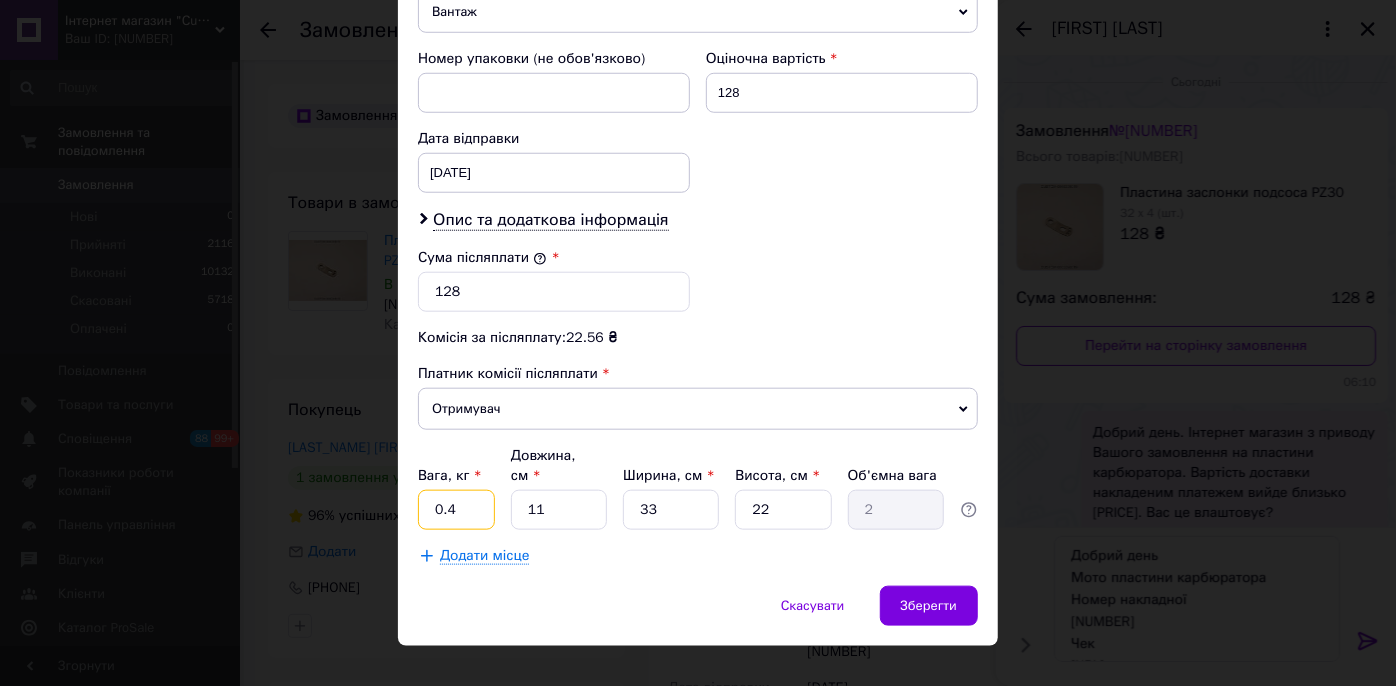 type on "0.4" 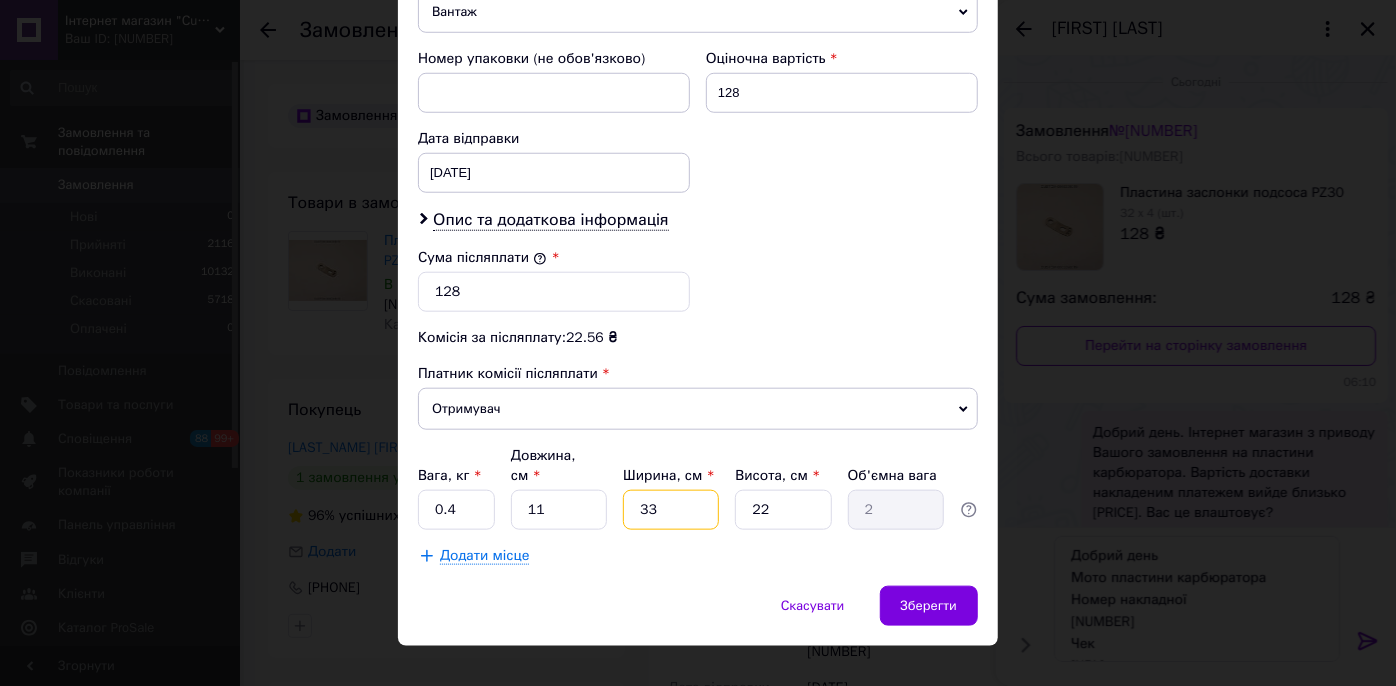 click on "Вага, кг   * 0.4 Довжина, см   * 11 Ширина, см   * 33 Висота, см   * 22 Об'ємна вага 2" at bounding box center [698, 488] 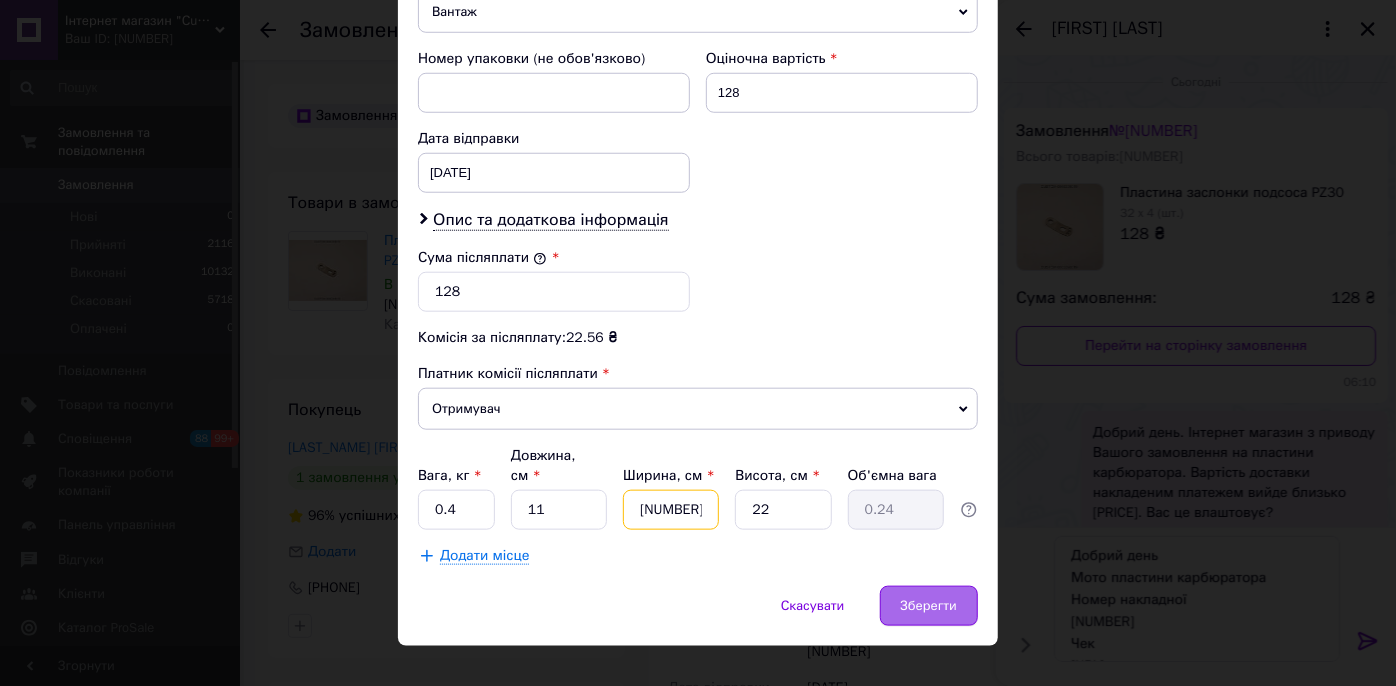 type on "[NUMBER]" 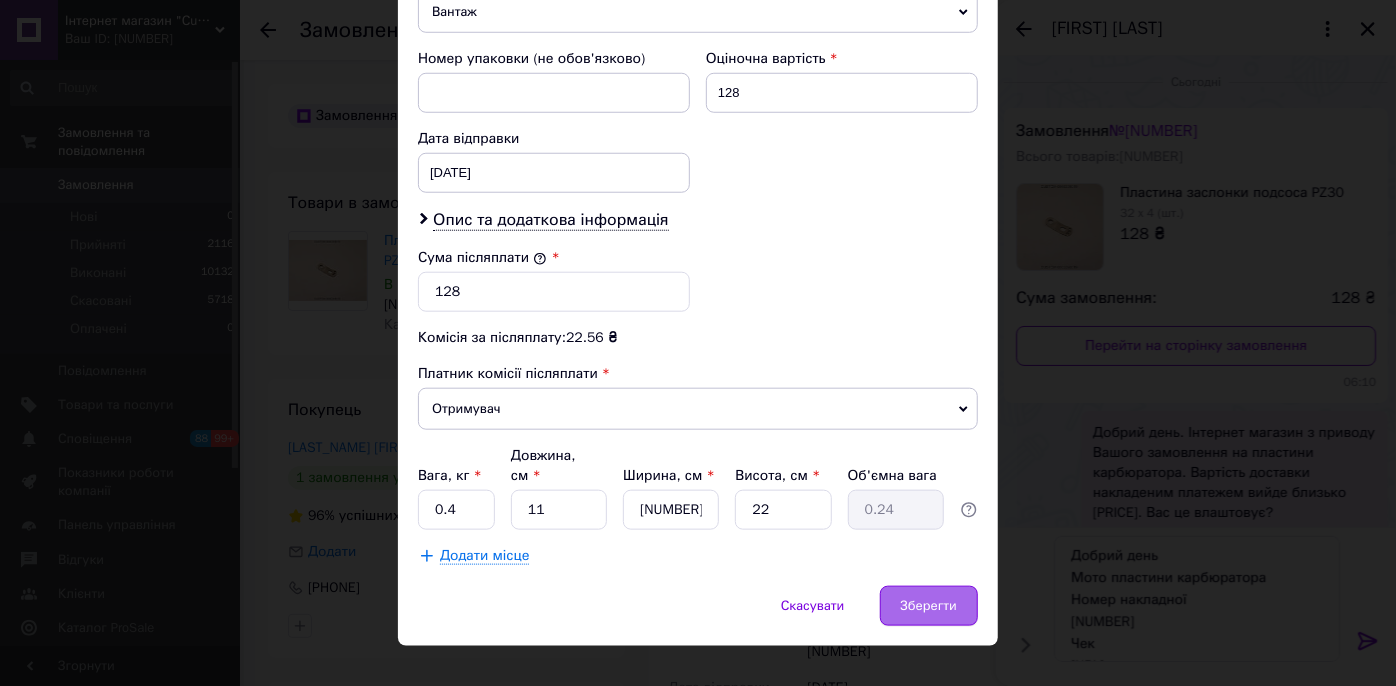 click on "Зберегти" at bounding box center (929, 606) 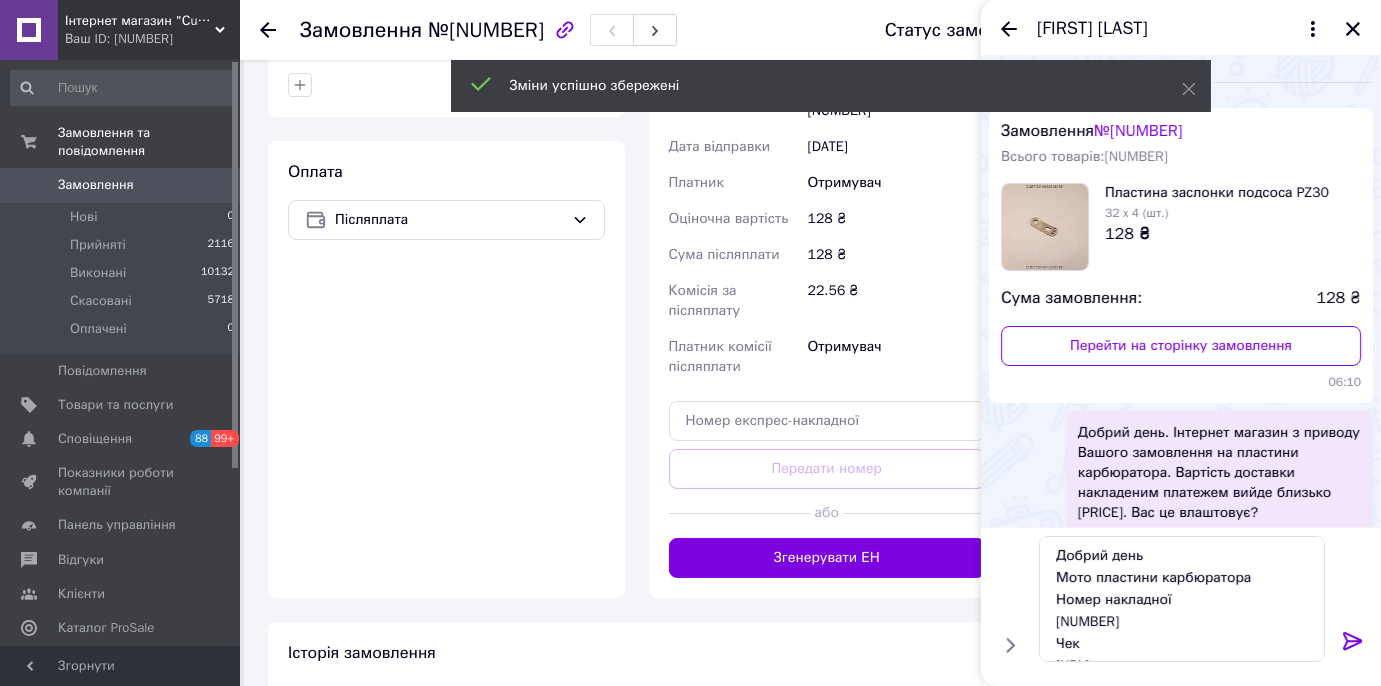 scroll, scrollTop: 545, scrollLeft: 0, axis: vertical 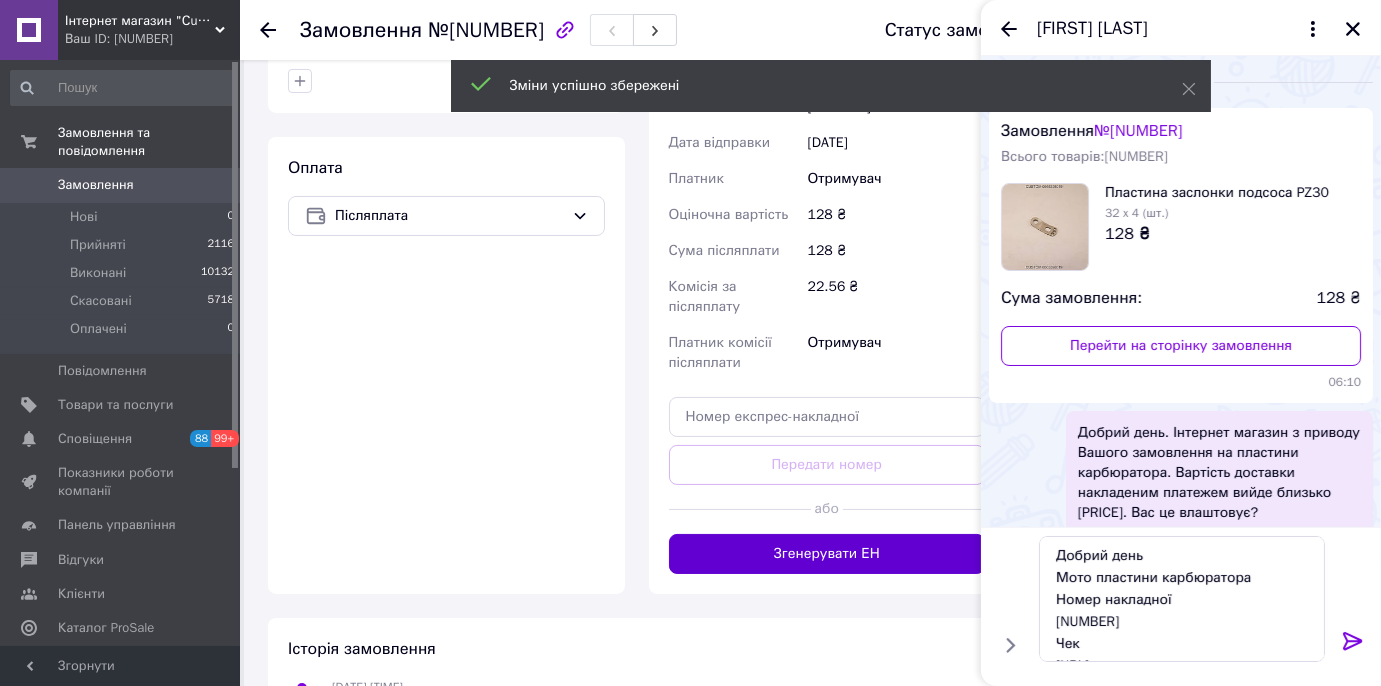 click on "Згенерувати ЕН" at bounding box center [827, 554] 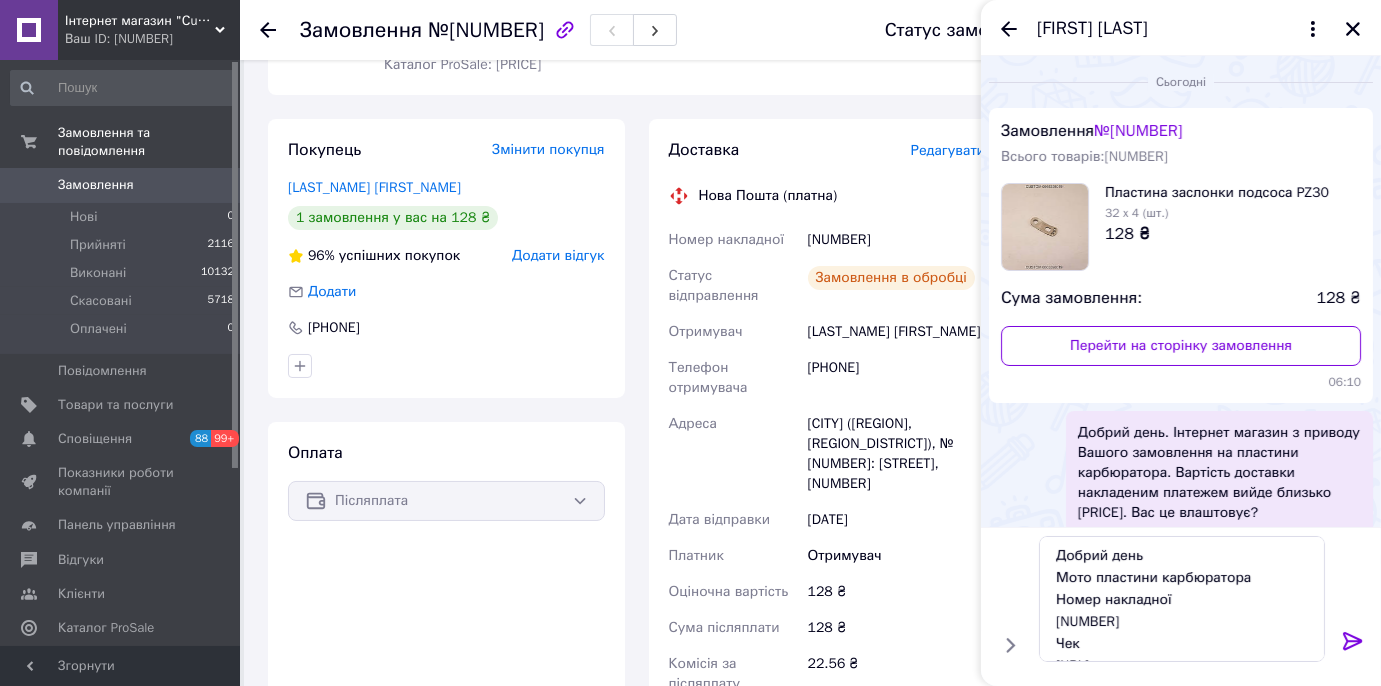 scroll, scrollTop: 181, scrollLeft: 0, axis: vertical 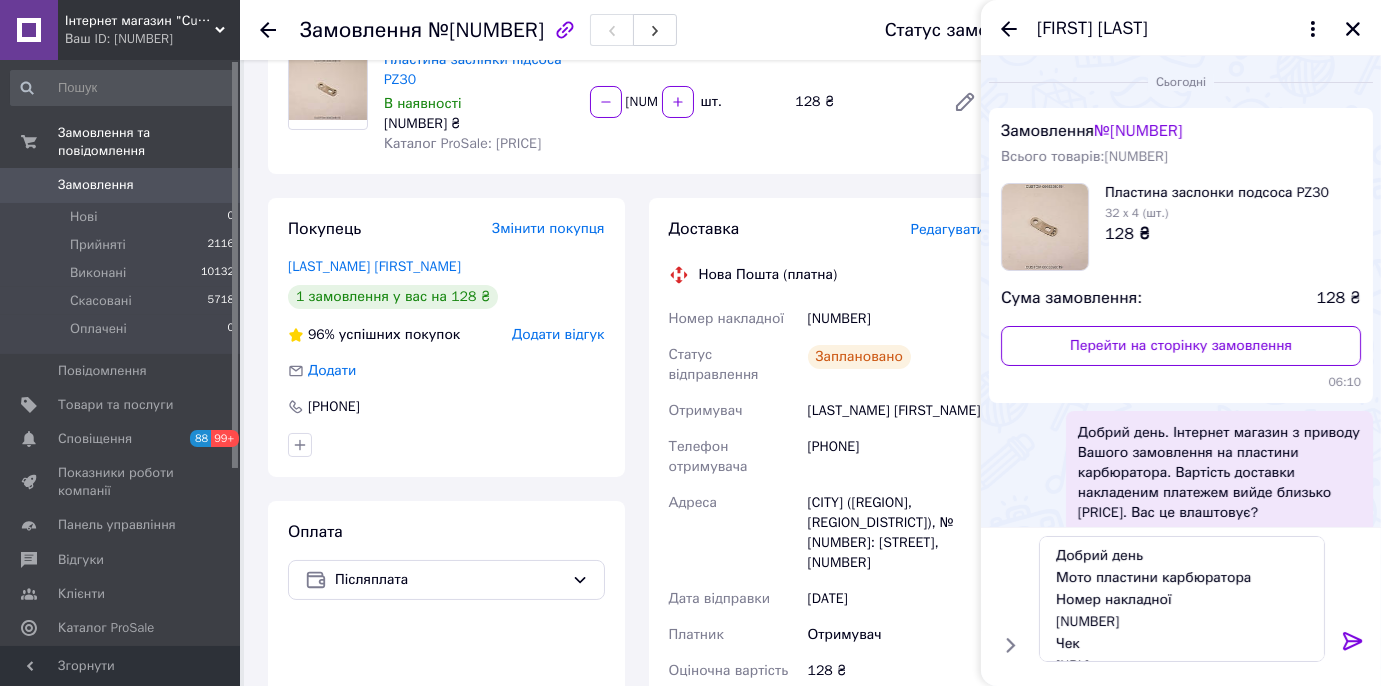 drag, startPoint x: 930, startPoint y: 324, endPoint x: 640, endPoint y: 334, distance: 290.17236 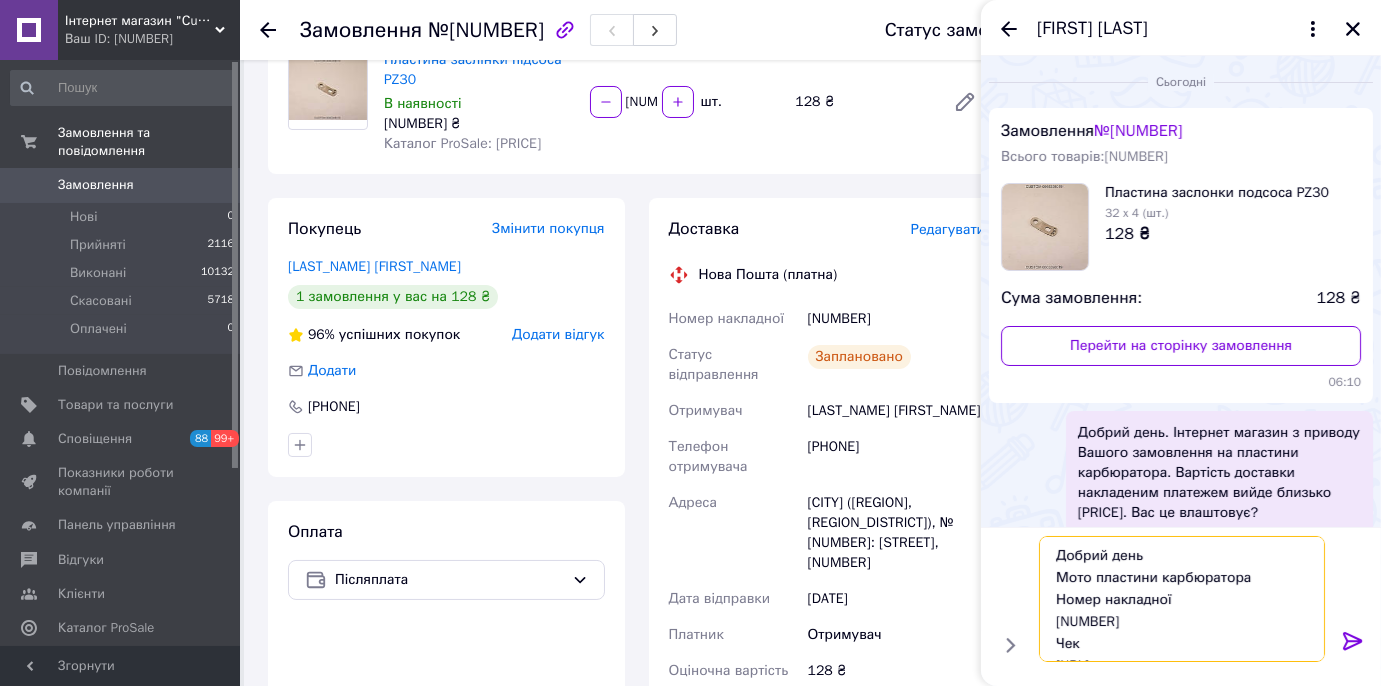 drag, startPoint x: 1170, startPoint y: 616, endPoint x: 1051, endPoint y: 602, distance: 119.8207 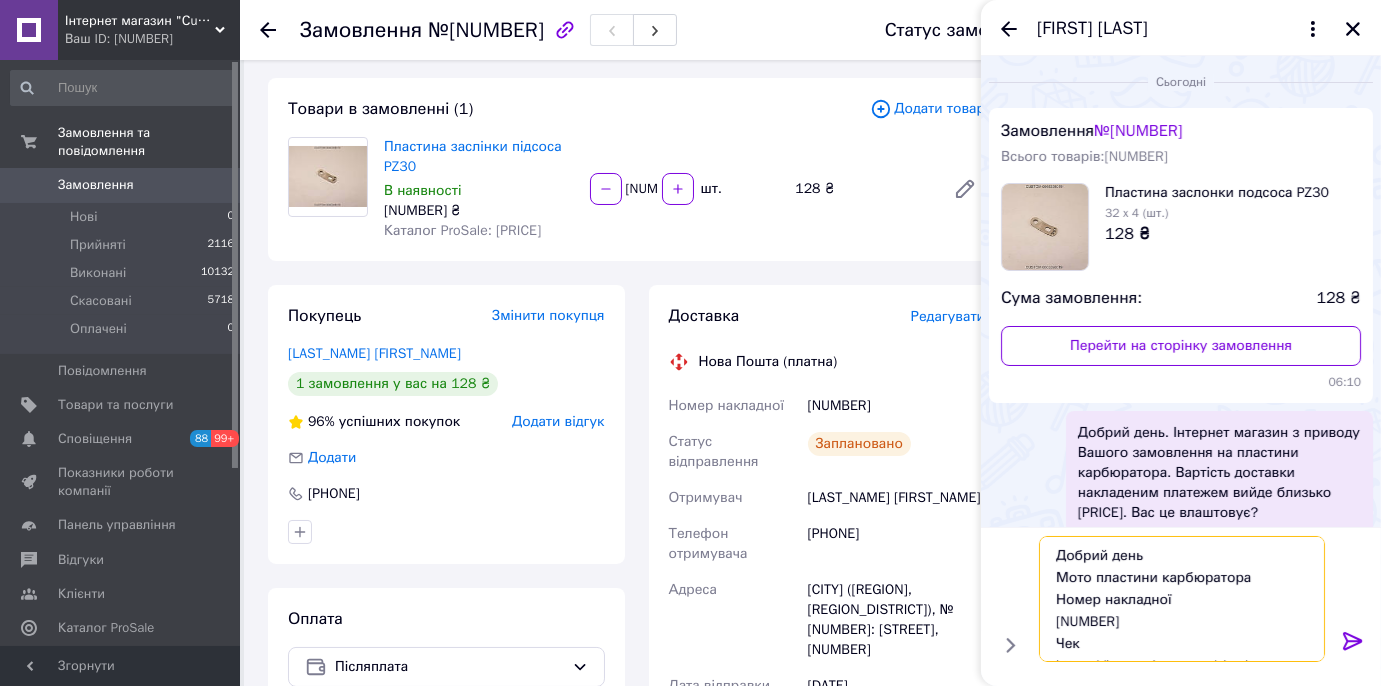 scroll, scrollTop: 0, scrollLeft: 0, axis: both 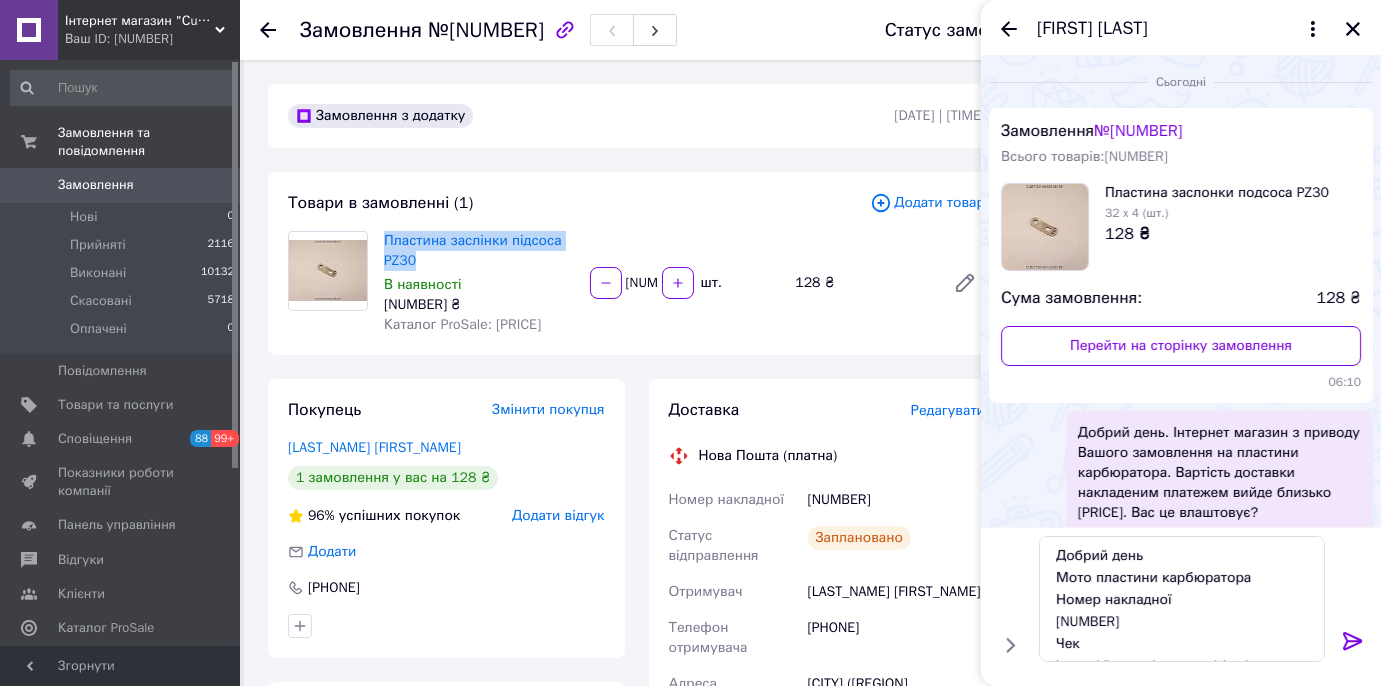 drag, startPoint x: 378, startPoint y: 244, endPoint x: 444, endPoint y: 266, distance: 69.57011 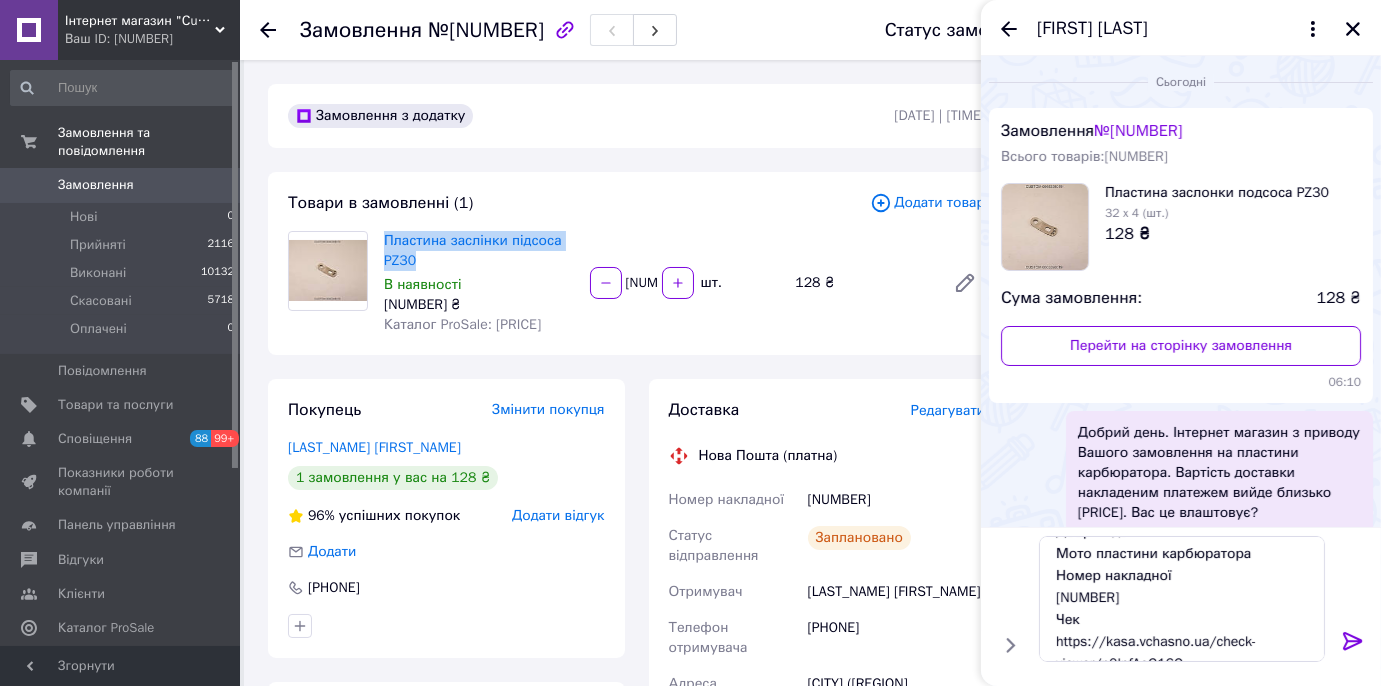 scroll, scrollTop: 67, scrollLeft: 0, axis: vertical 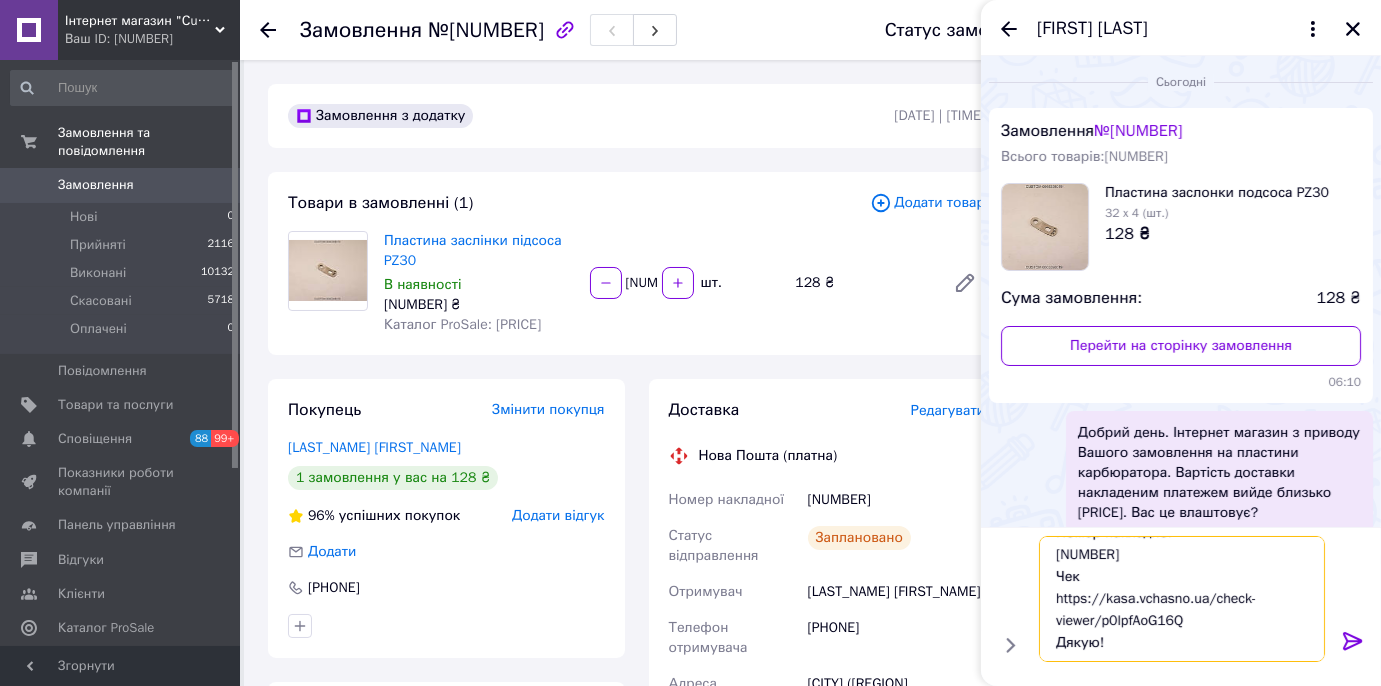 drag, startPoint x: 1052, startPoint y: 600, endPoint x: 1203, endPoint y: 623, distance: 152.74161 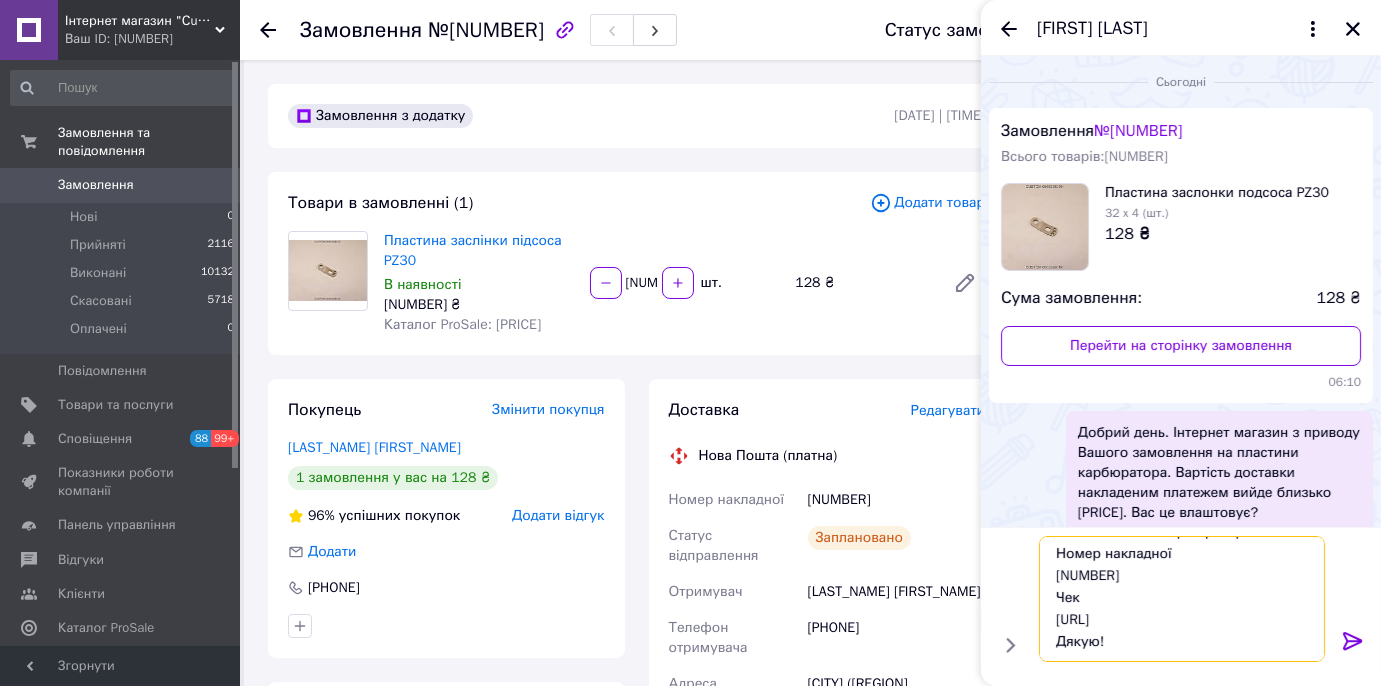 scroll, scrollTop: 0, scrollLeft: 0, axis: both 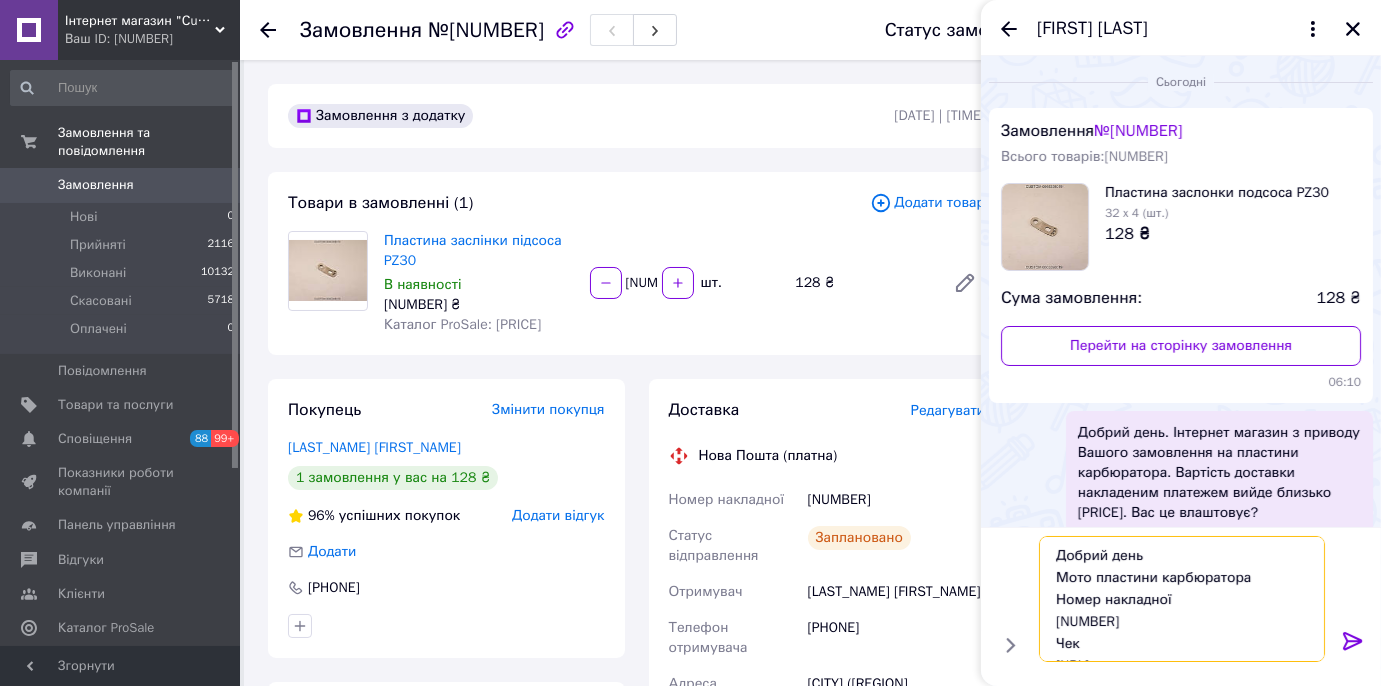 drag, startPoint x: 1131, startPoint y: 646, endPoint x: 1017, endPoint y: 532, distance: 161.22035 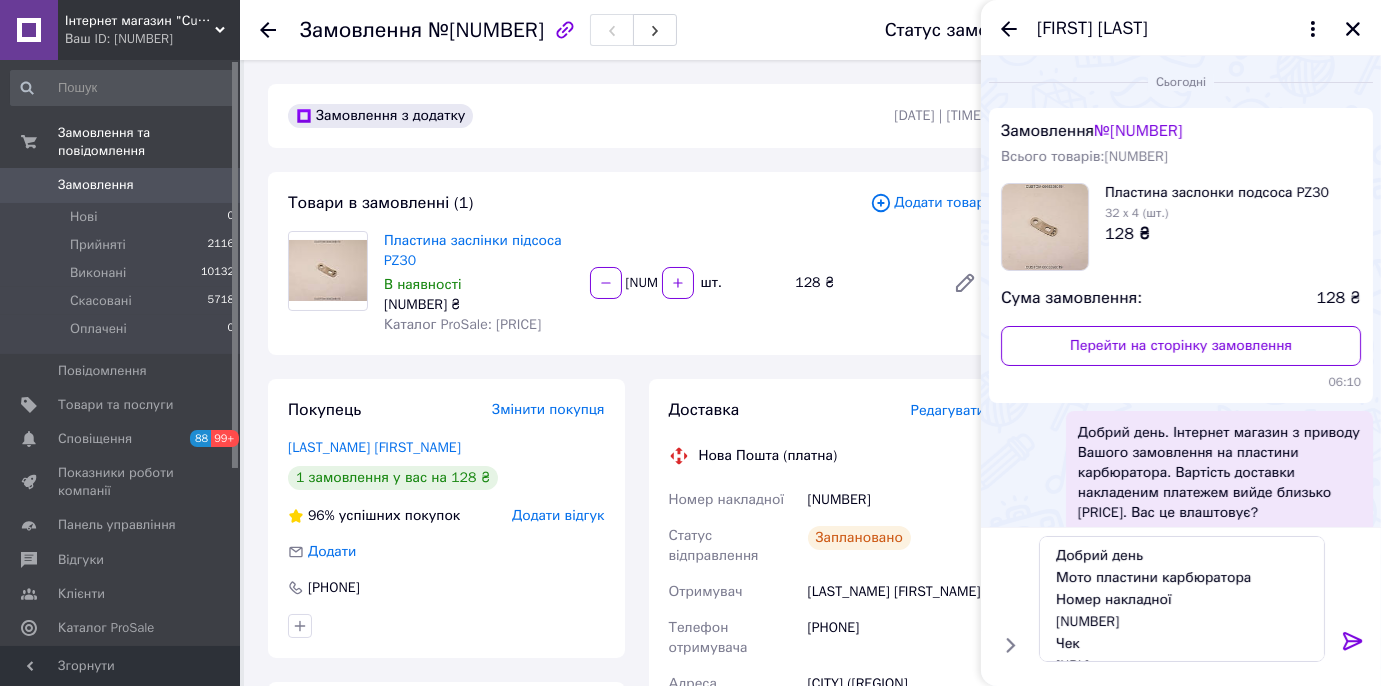 click at bounding box center (1352, 641) 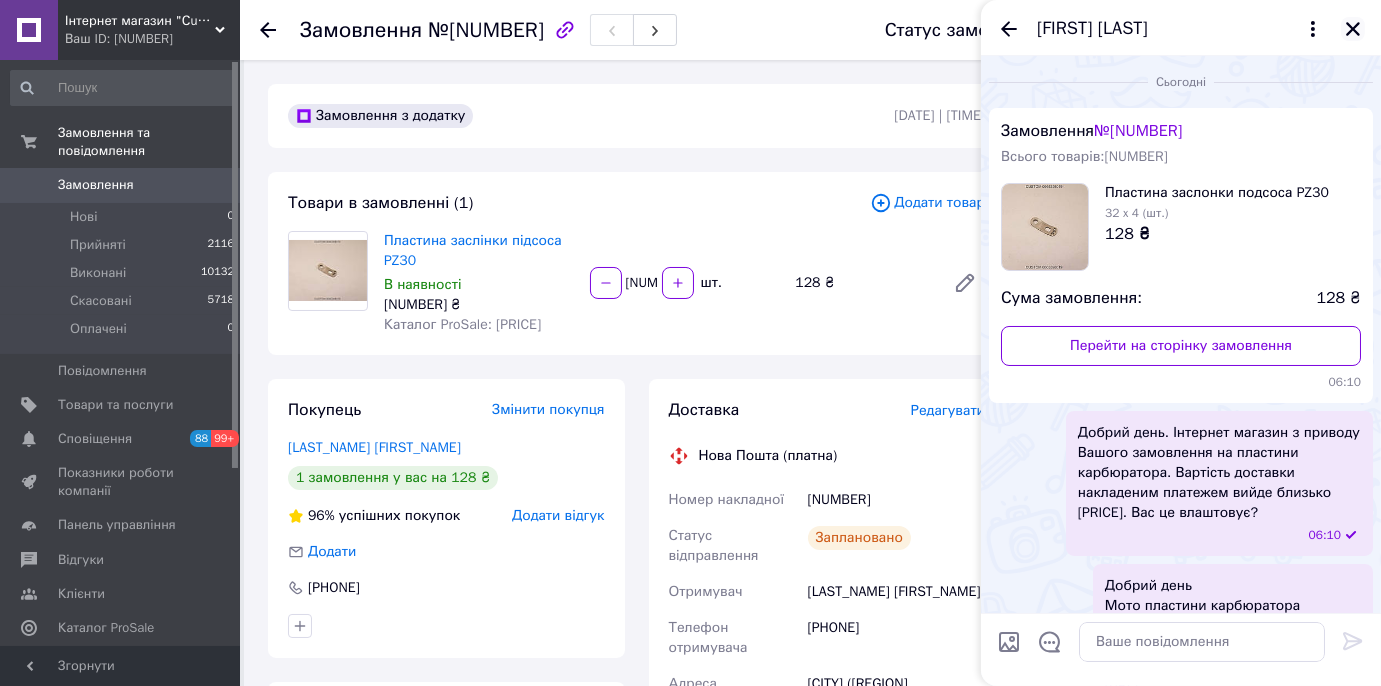 click at bounding box center (1353, 29) 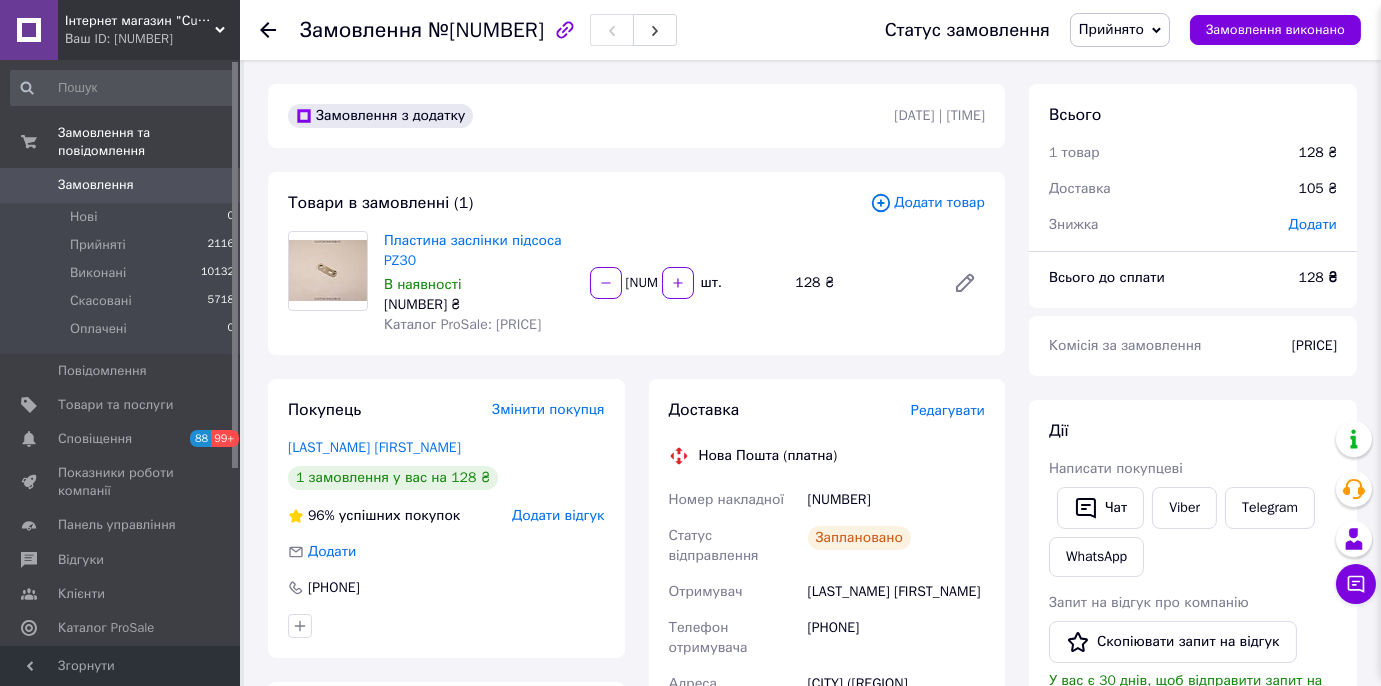 scroll, scrollTop: 394, scrollLeft: 0, axis: vertical 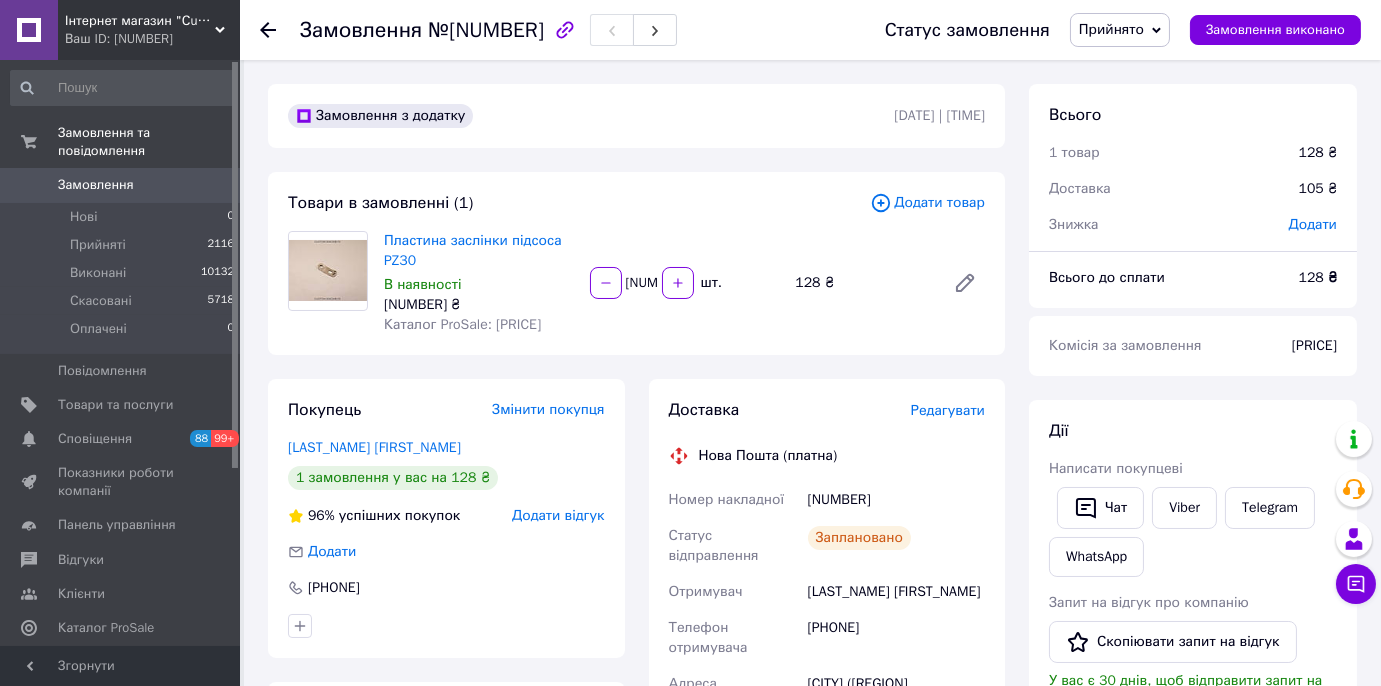 click on "Замовлення" at bounding box center [121, 185] 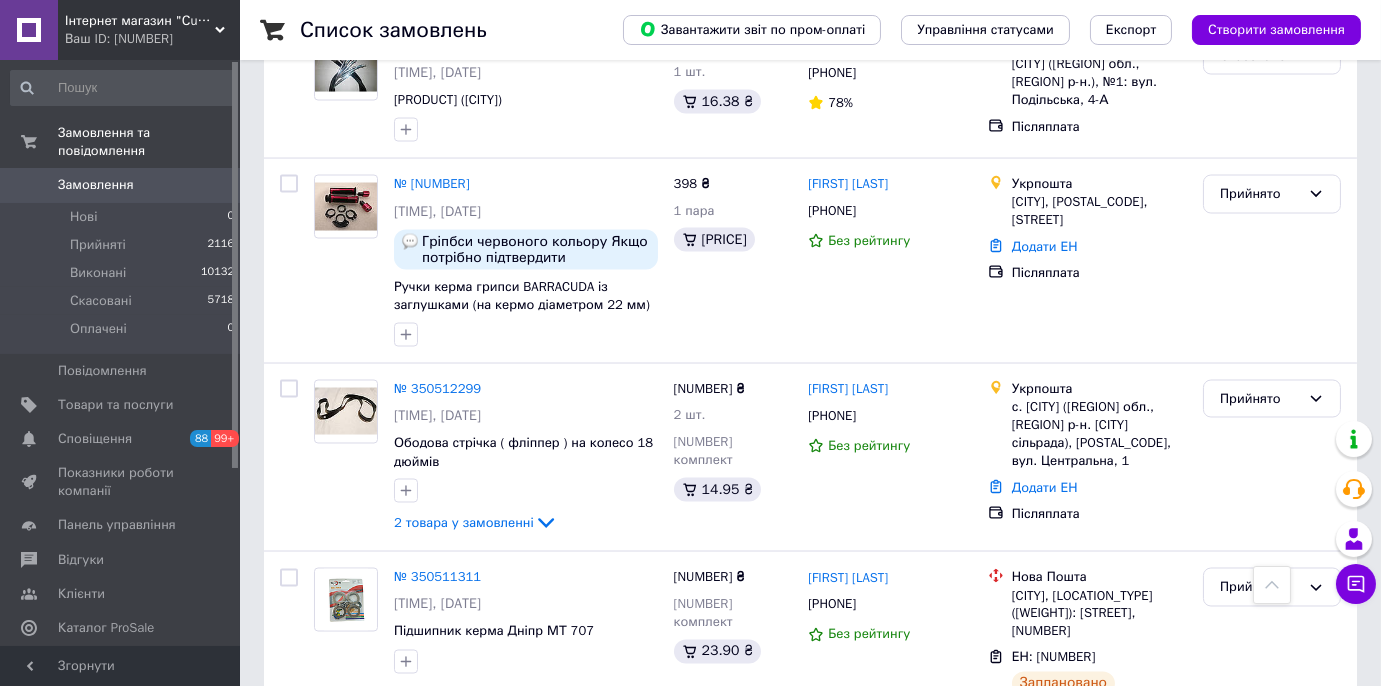 scroll, scrollTop: 7588, scrollLeft: 0, axis: vertical 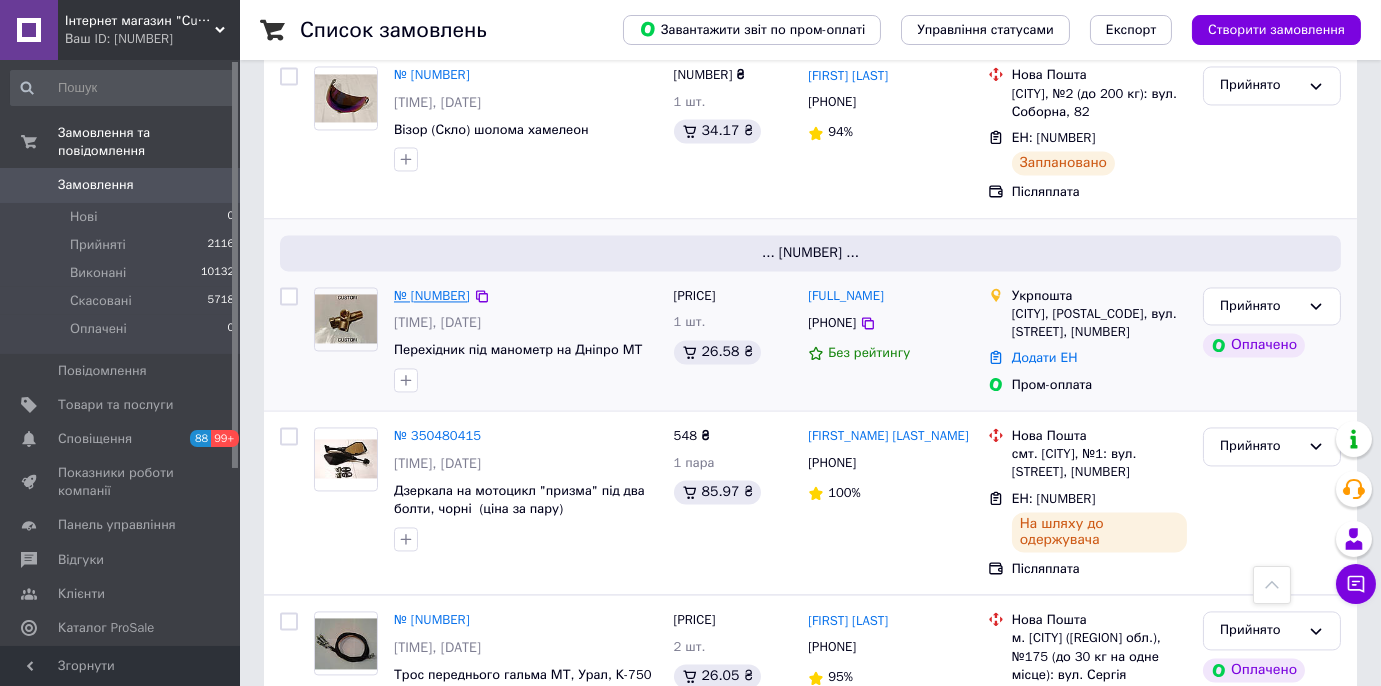 click on "№ [NUMBER]" at bounding box center (432, 295) 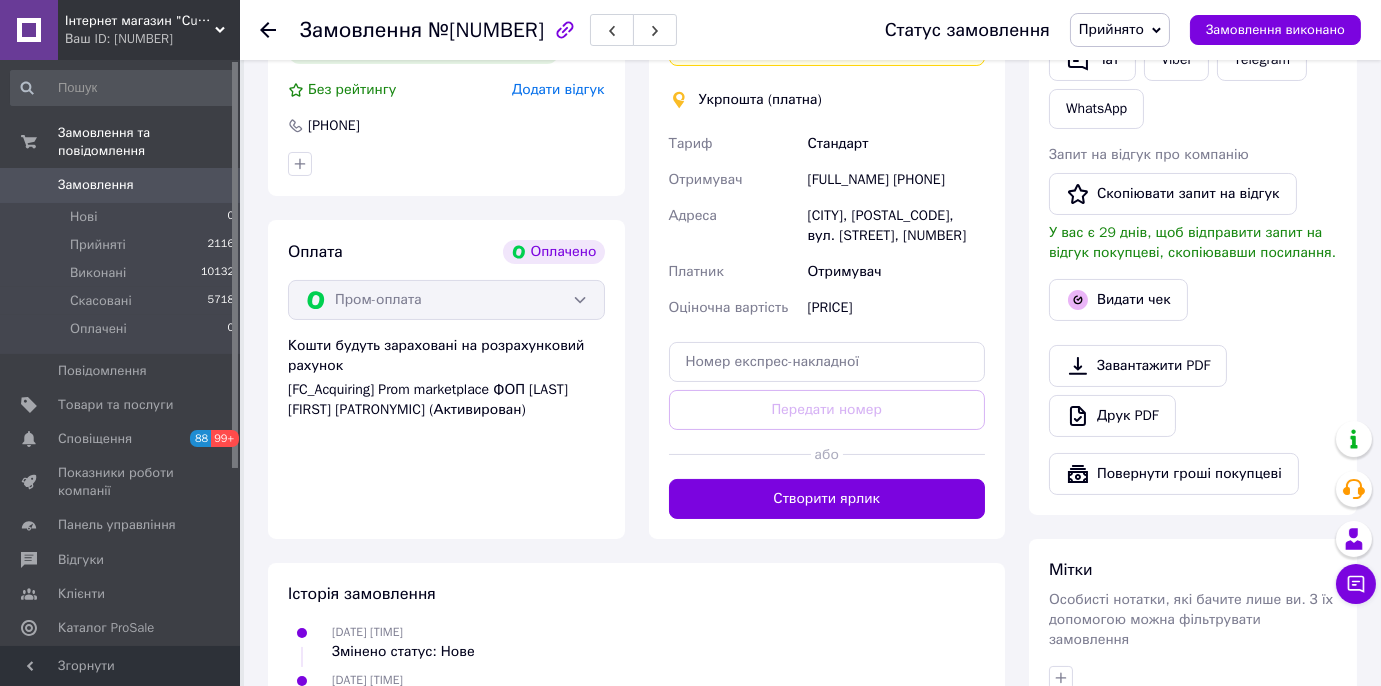 scroll, scrollTop: 437, scrollLeft: 0, axis: vertical 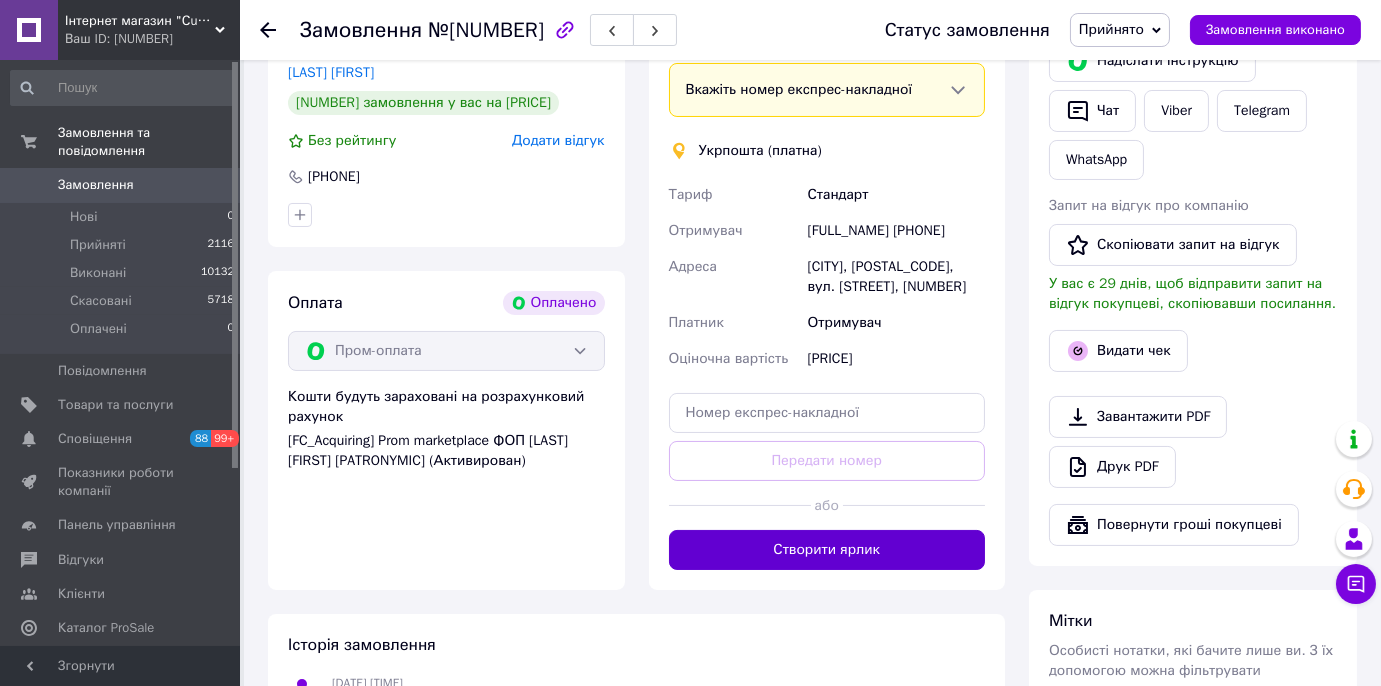 click on "Створити ярлик" at bounding box center [827, 550] 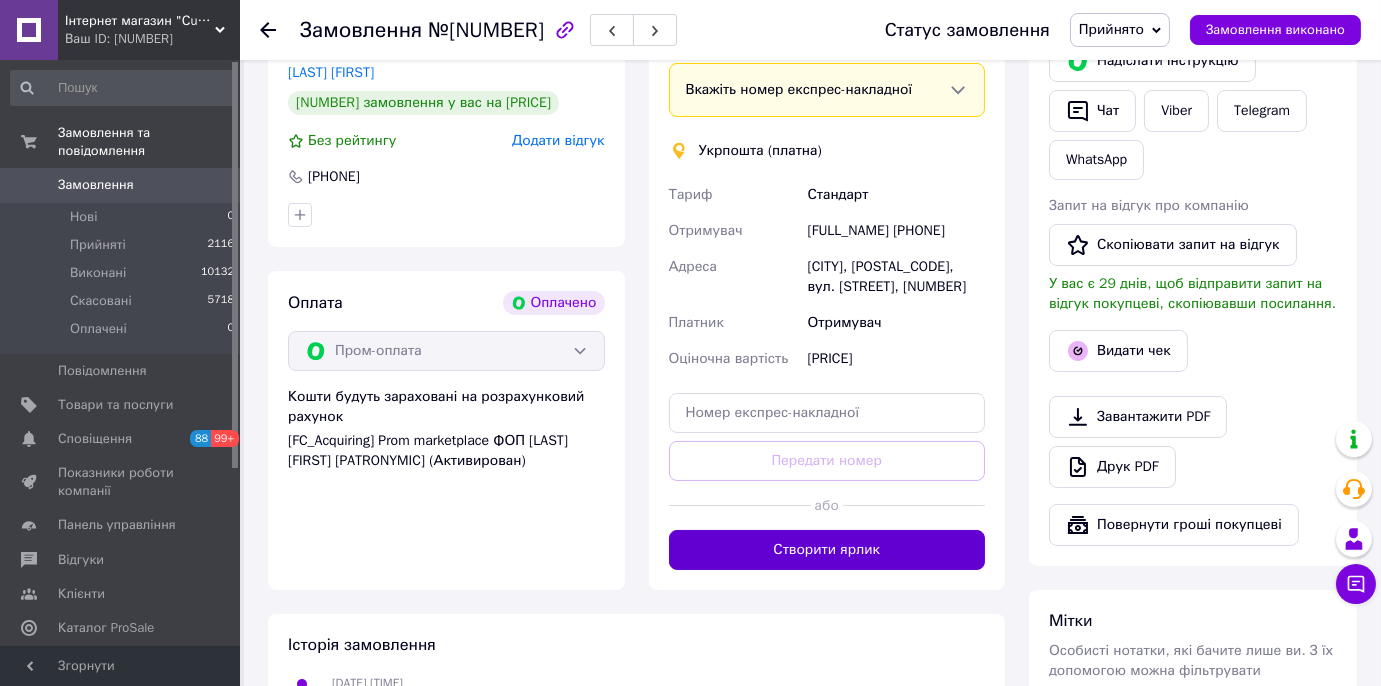 click on "Створити ярлик" at bounding box center (827, 550) 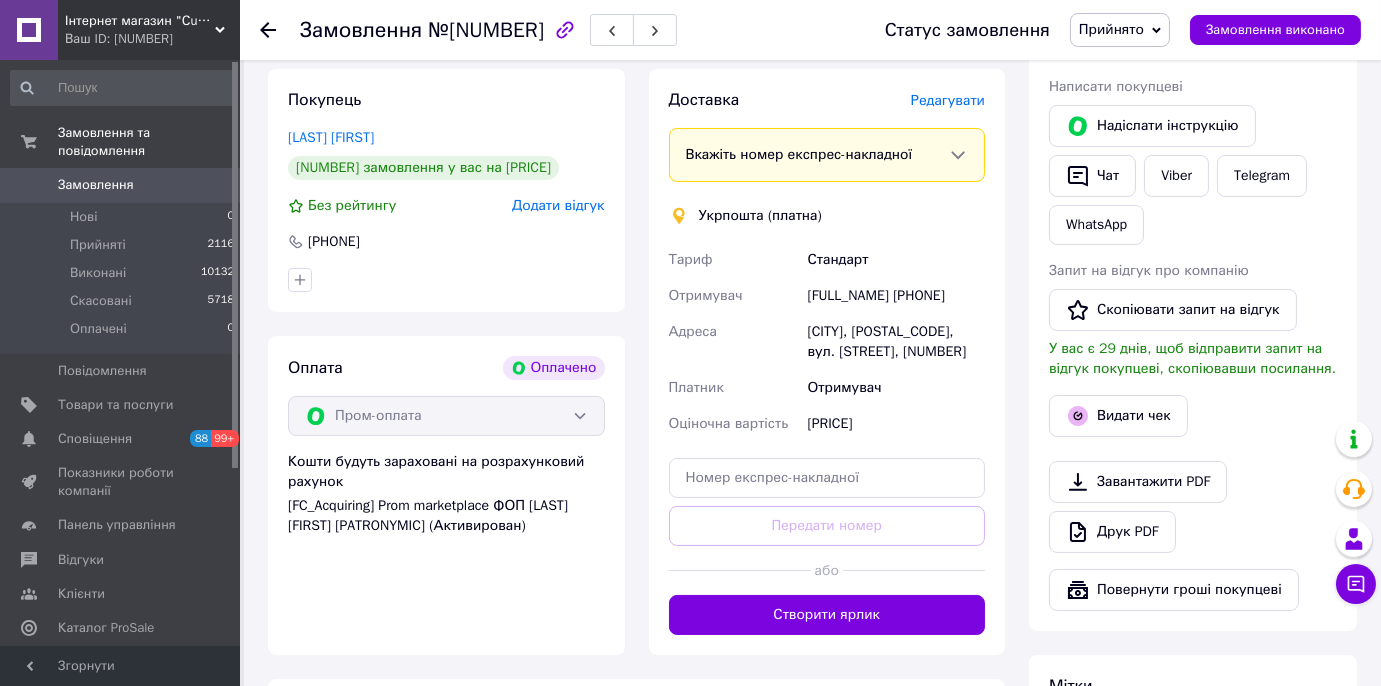 scroll, scrollTop: 255, scrollLeft: 0, axis: vertical 